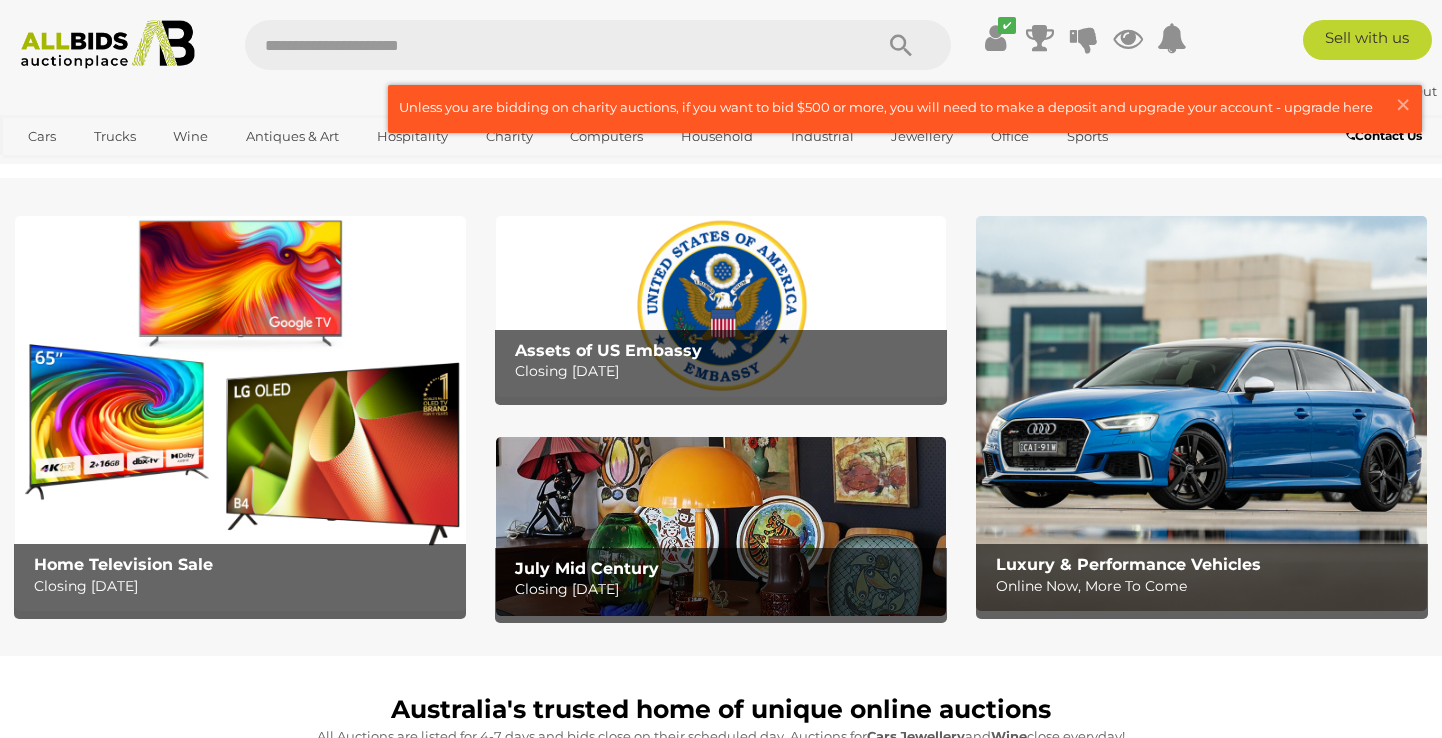 scroll, scrollTop: 0, scrollLeft: 0, axis: both 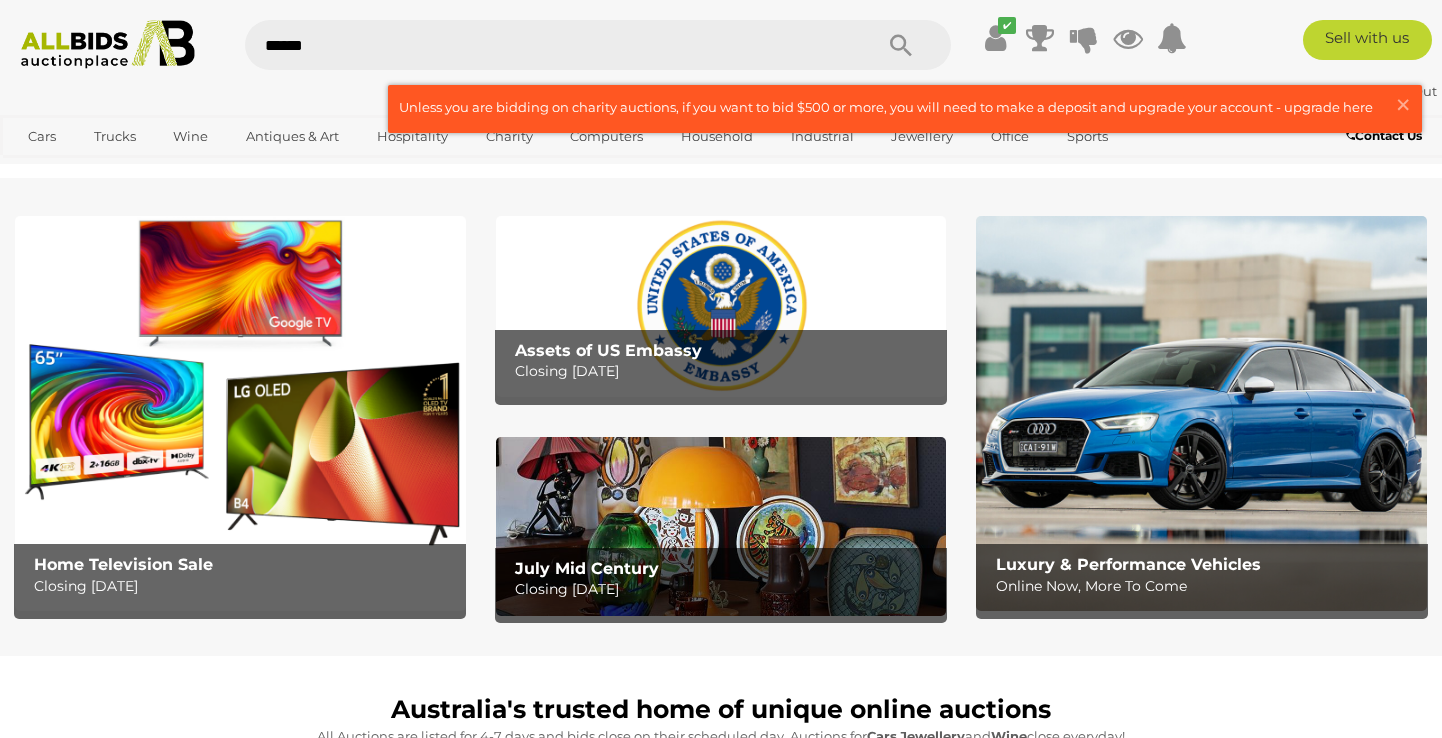type on "*******" 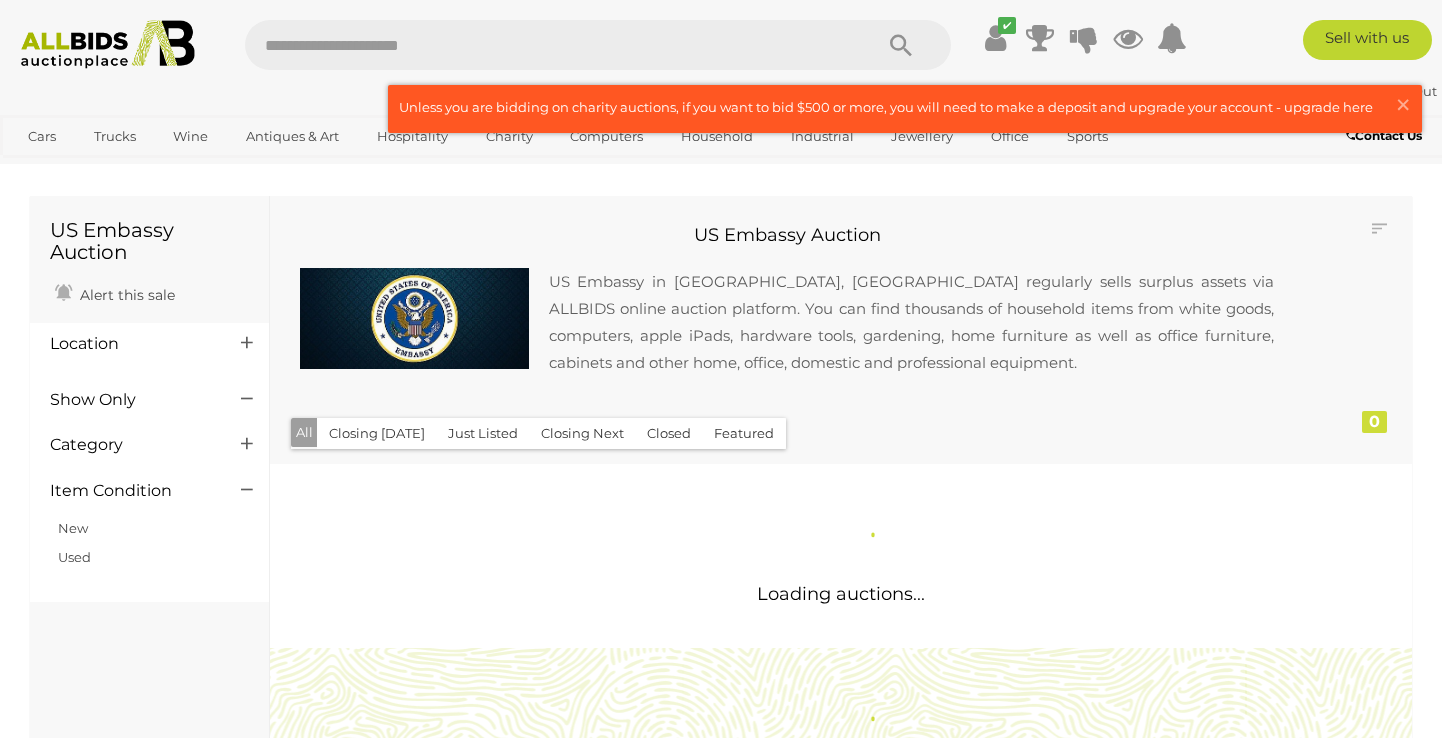 scroll, scrollTop: 0, scrollLeft: 0, axis: both 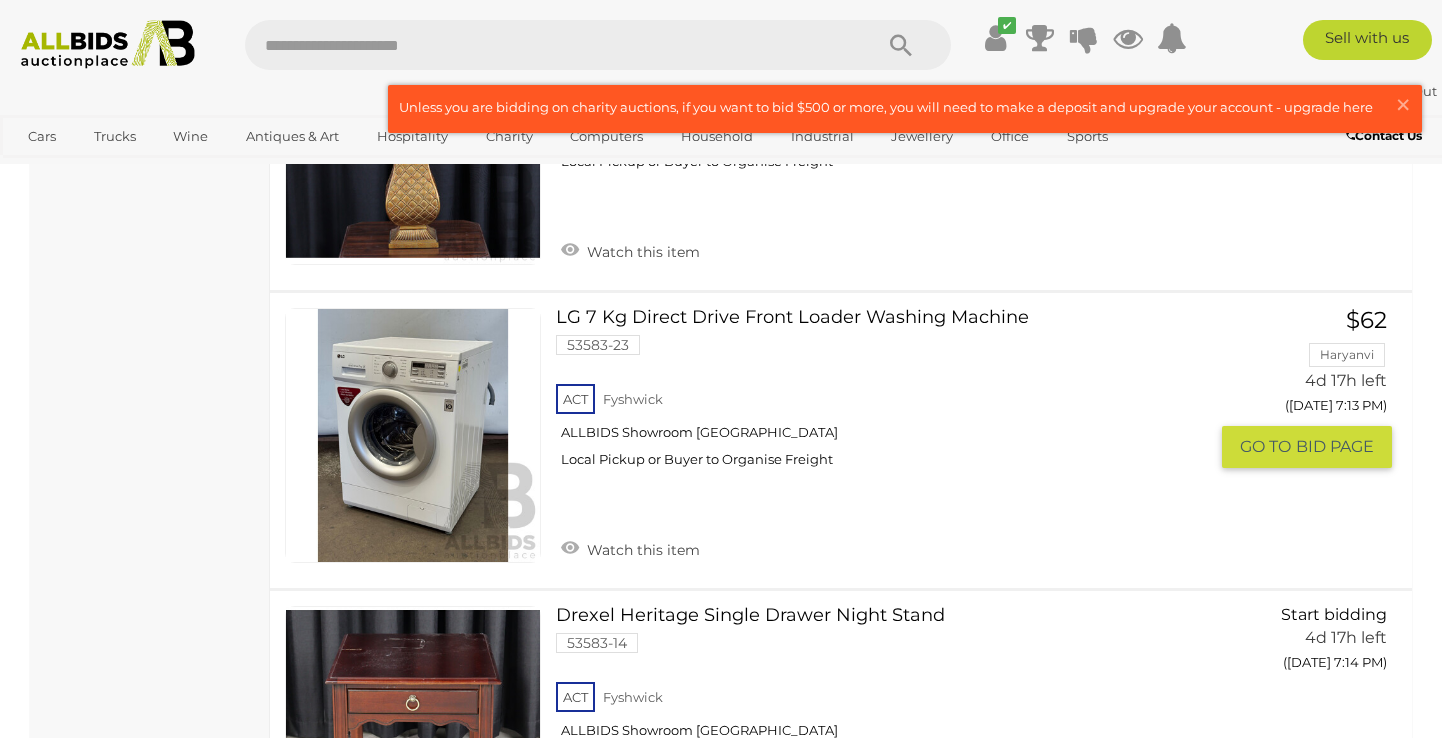click on "LG 7 Kg Direct Drive Front Loader Washing Machine
53583-23
ACT
Fyshwick" at bounding box center [889, 395] 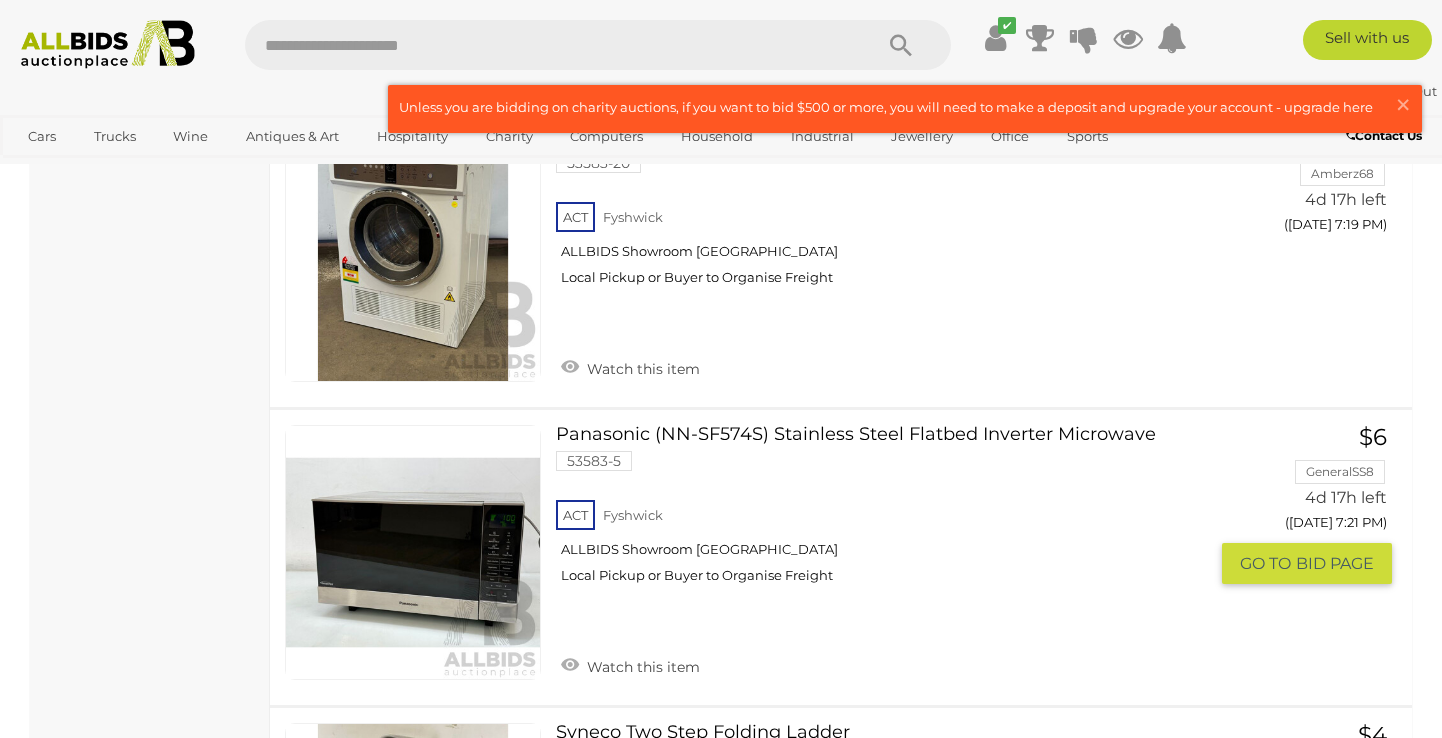 scroll, scrollTop: 9048, scrollLeft: 0, axis: vertical 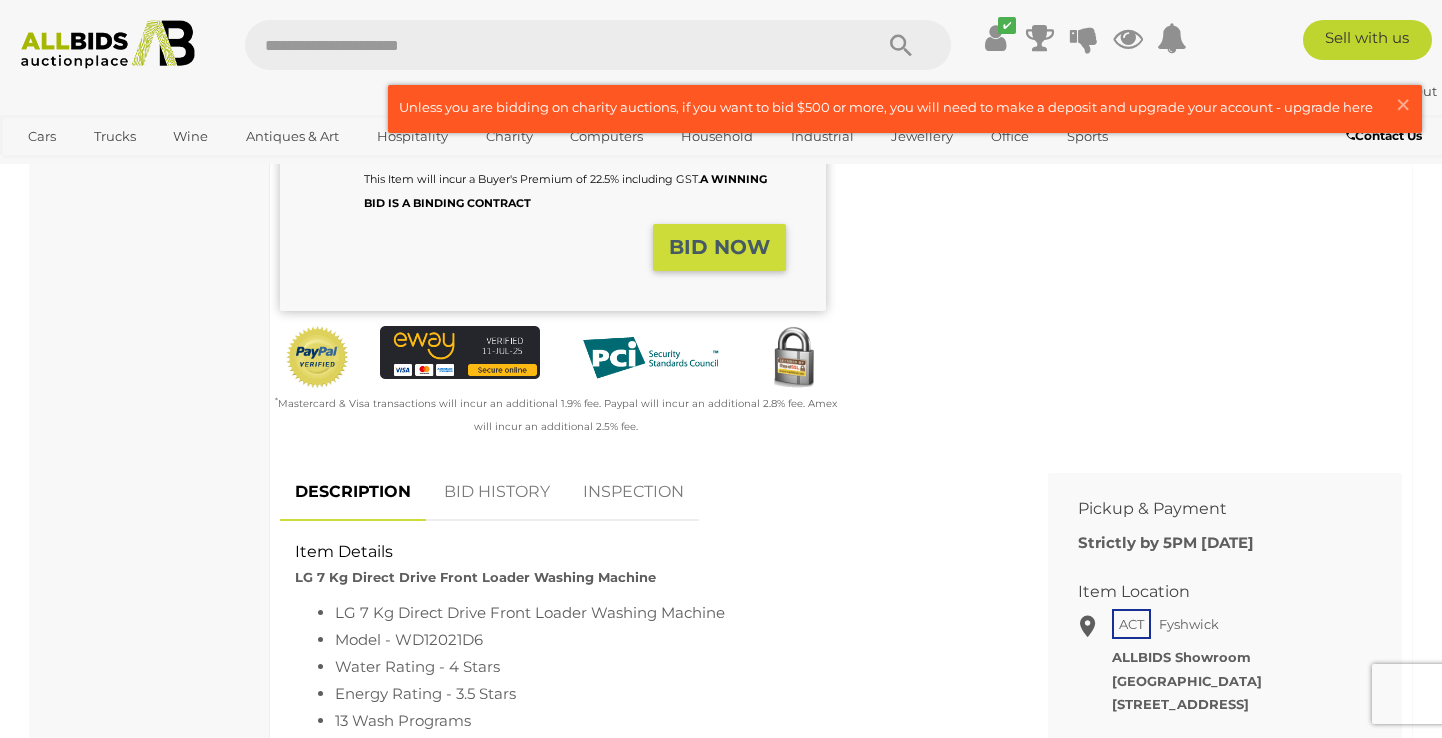 click on "BID HISTORY" at bounding box center (497, 492) 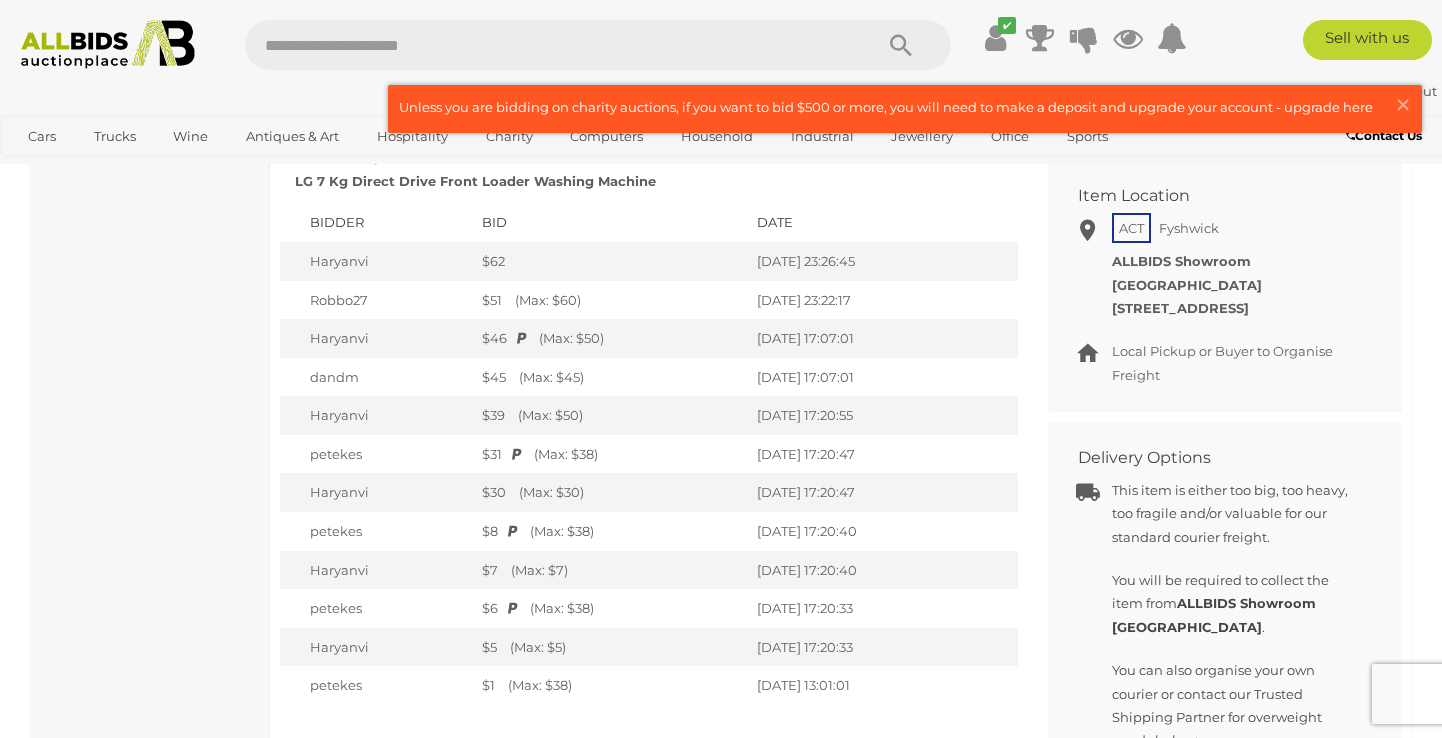 scroll, scrollTop: 881, scrollLeft: 0, axis: vertical 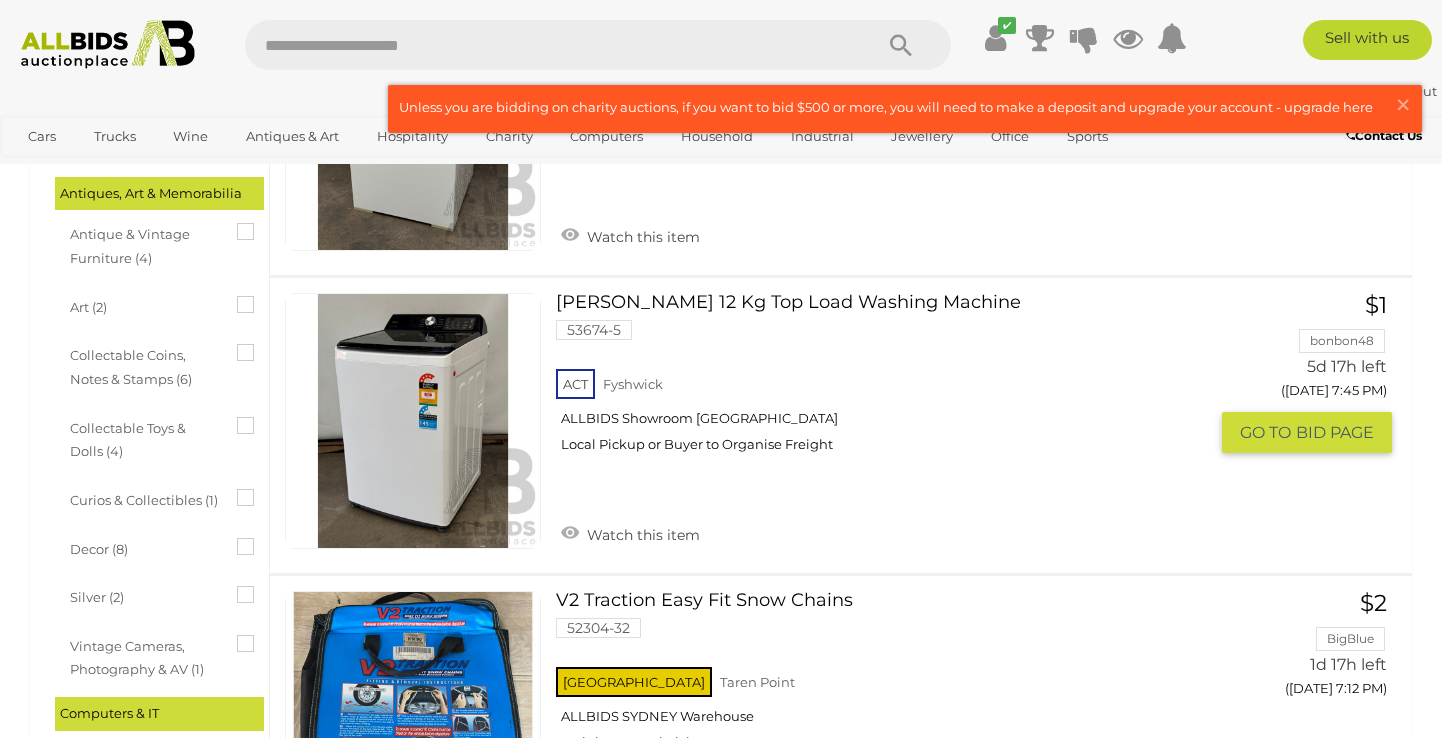 click on "Solt 12 Kg Top Load Washing Machine
53674-5
ACT
Fyshwick ALLBIDS Showroom Fyshwick" at bounding box center [889, 380] 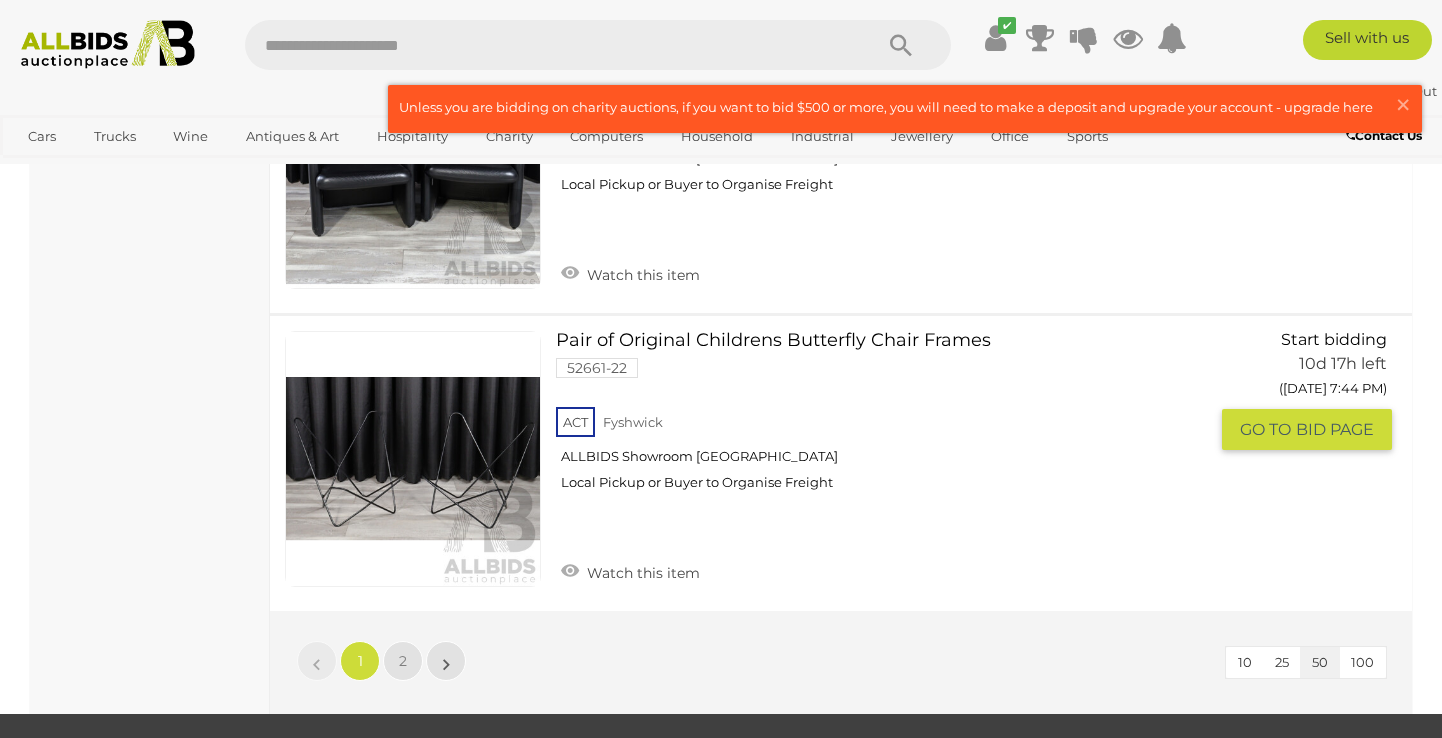 scroll, scrollTop: 14947, scrollLeft: 0, axis: vertical 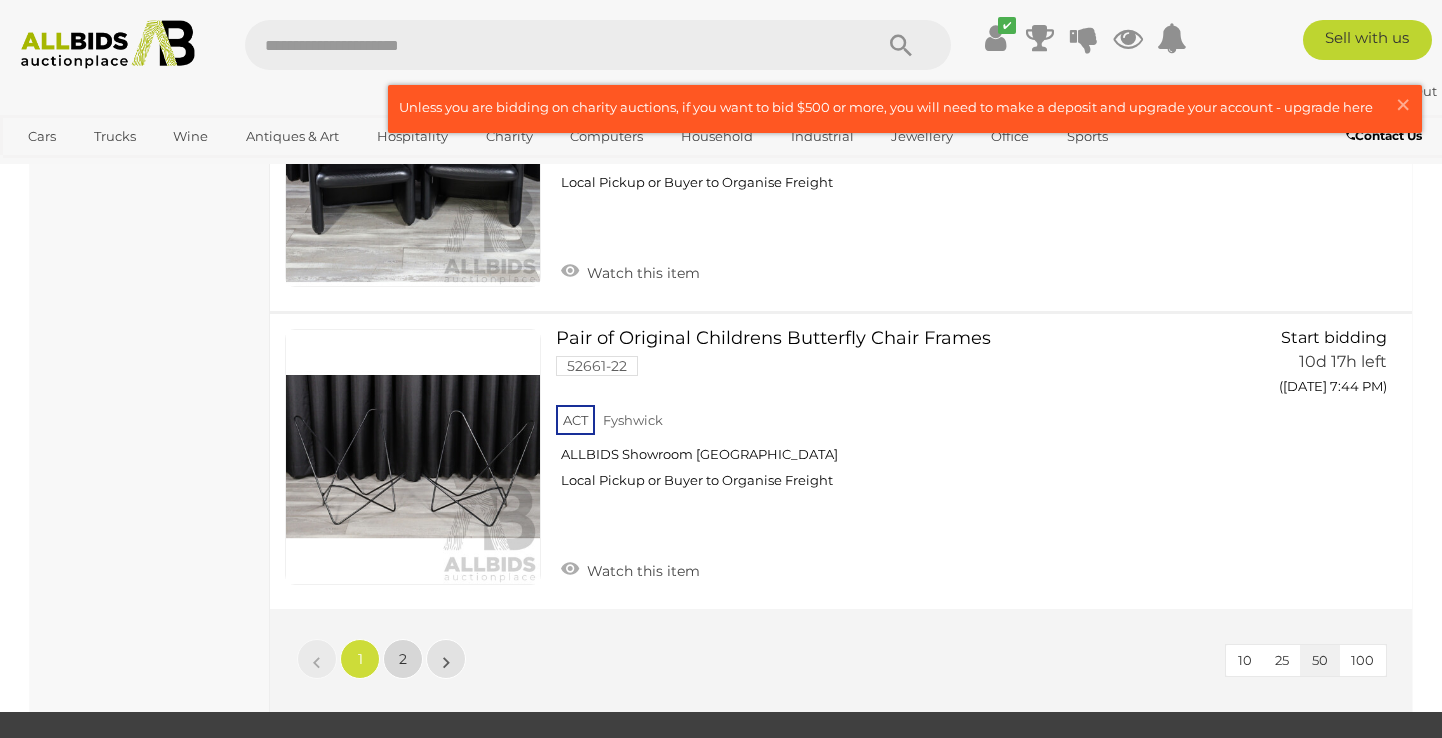 click on "2" at bounding box center (403, 659) 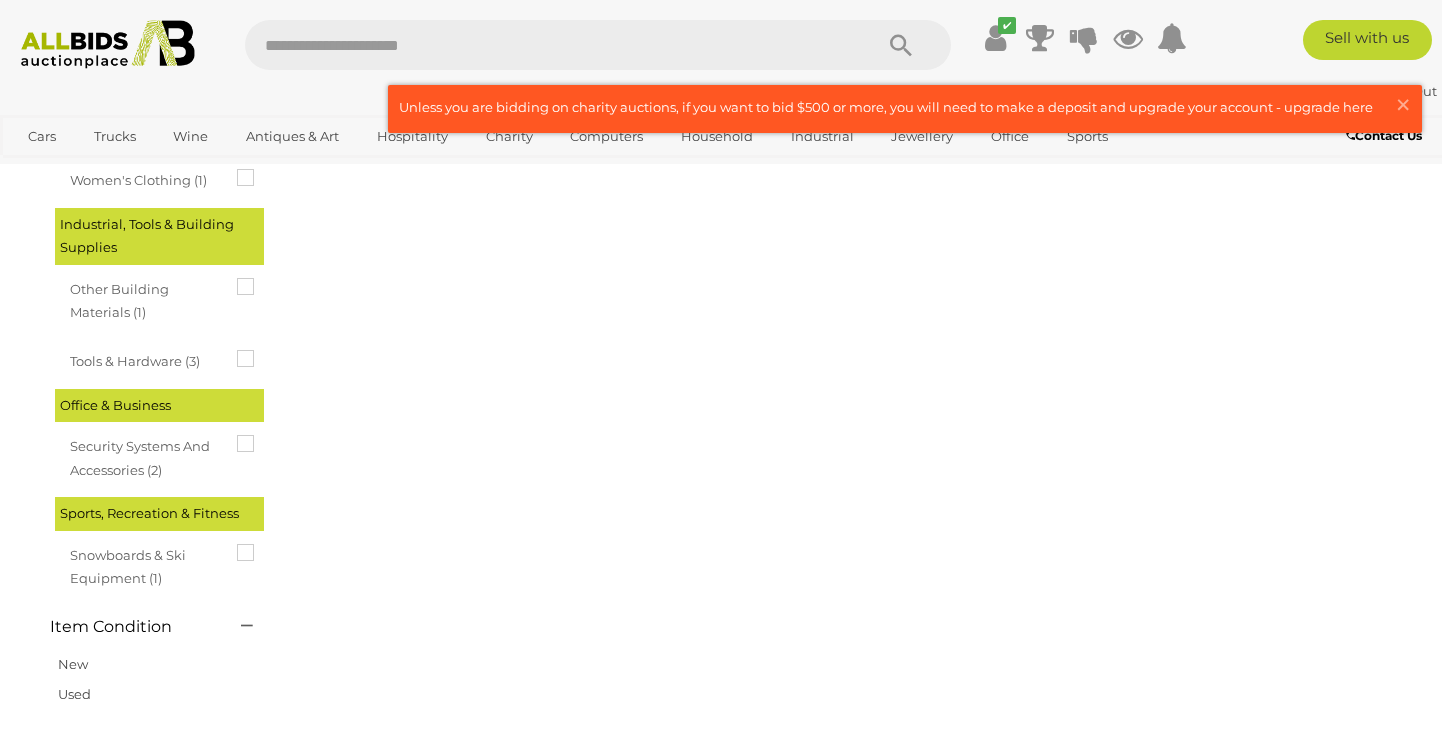 scroll, scrollTop: 0, scrollLeft: 0, axis: both 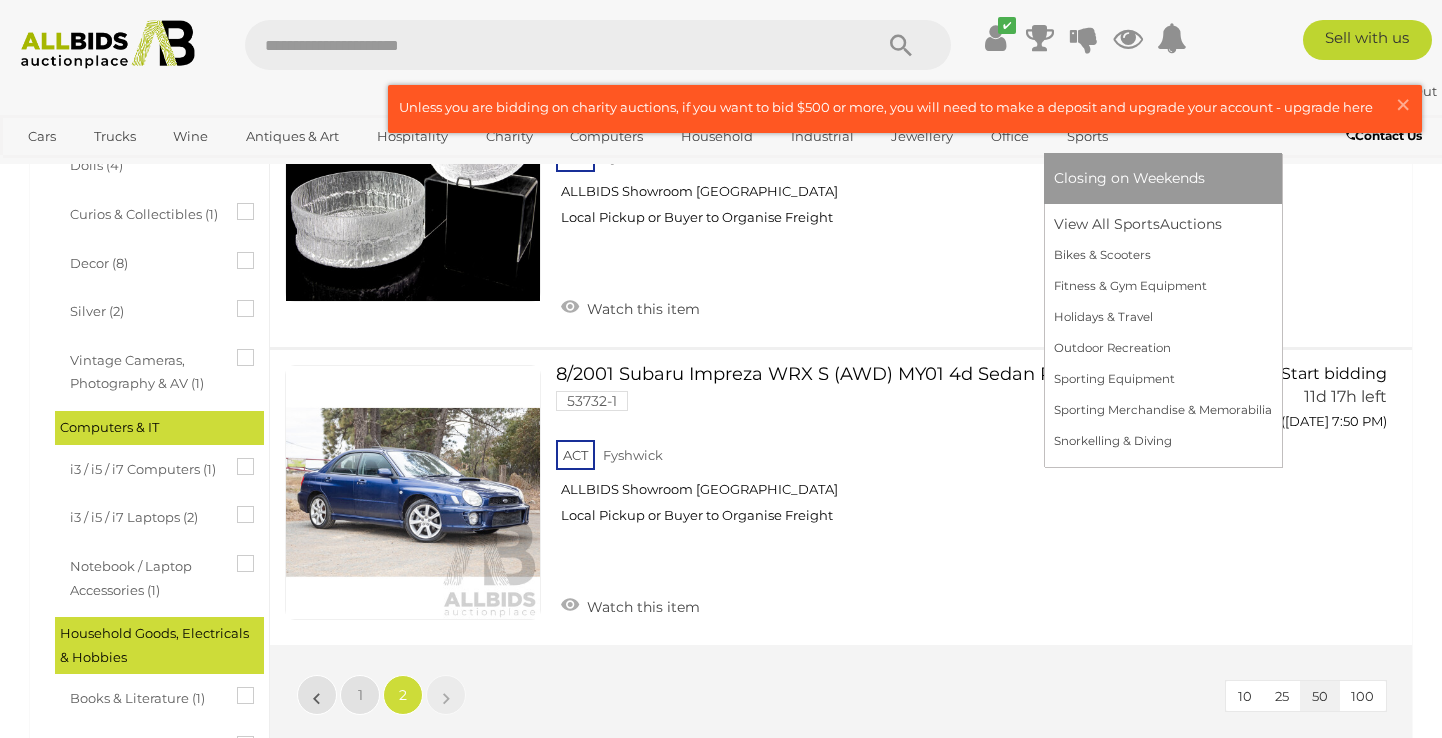 click on "Closing on Weekends" at bounding box center (1129, 178) 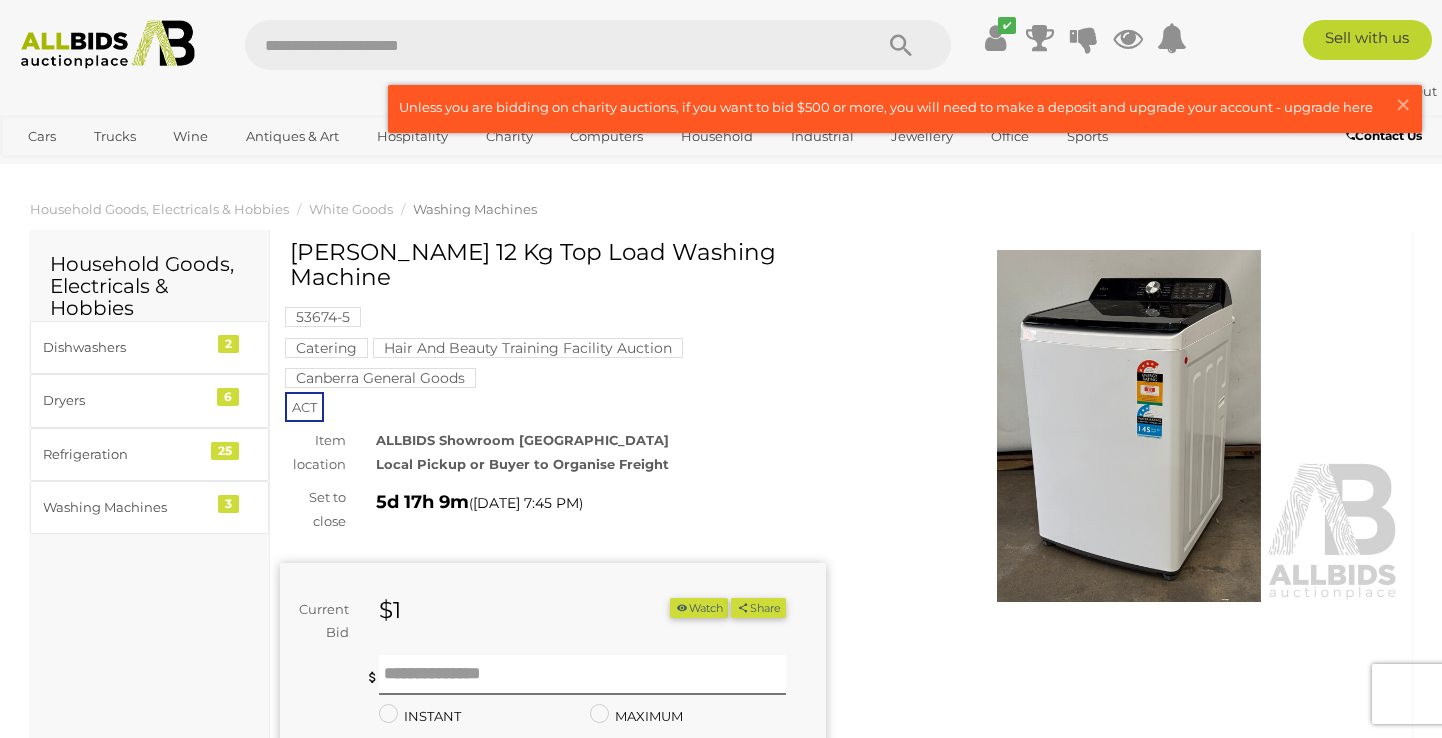 scroll, scrollTop: 0, scrollLeft: 0, axis: both 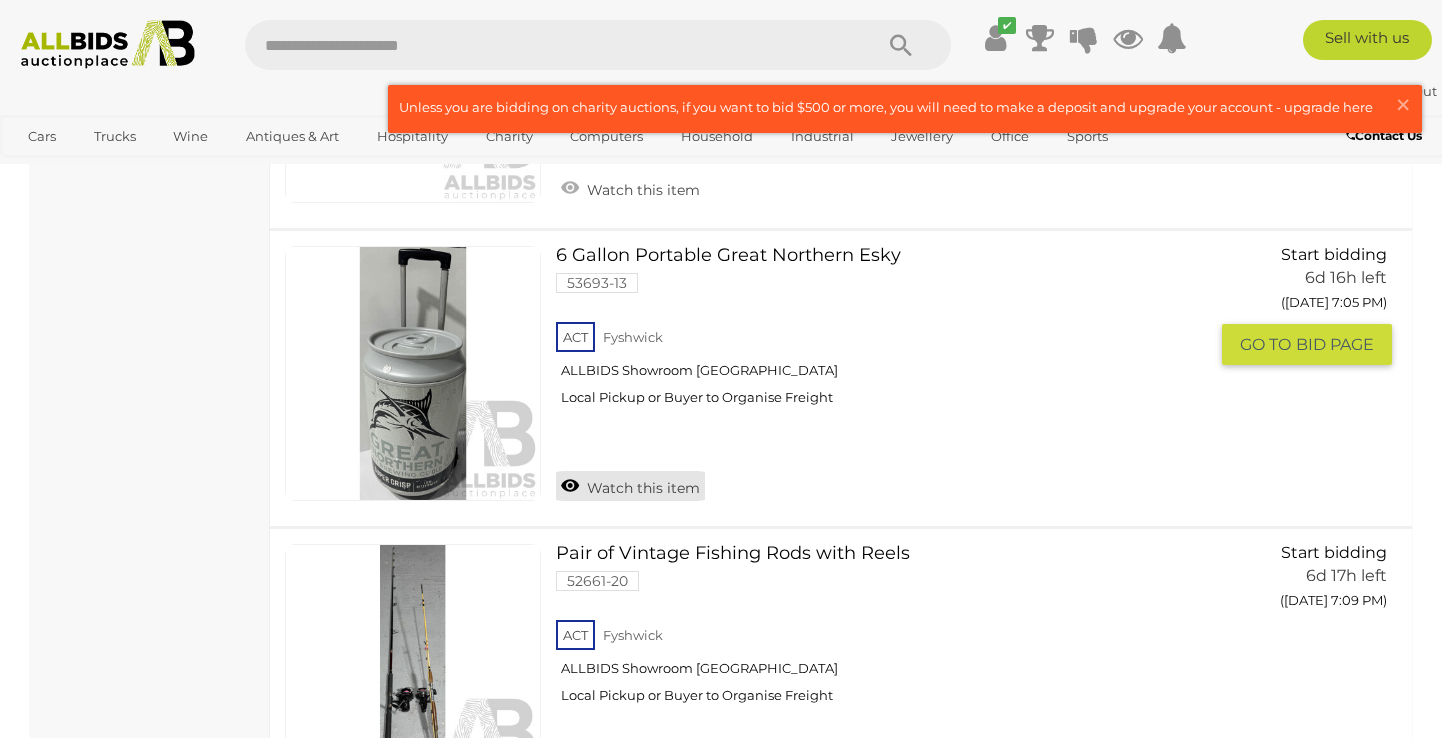 click on "Watch this item" at bounding box center (630, 486) 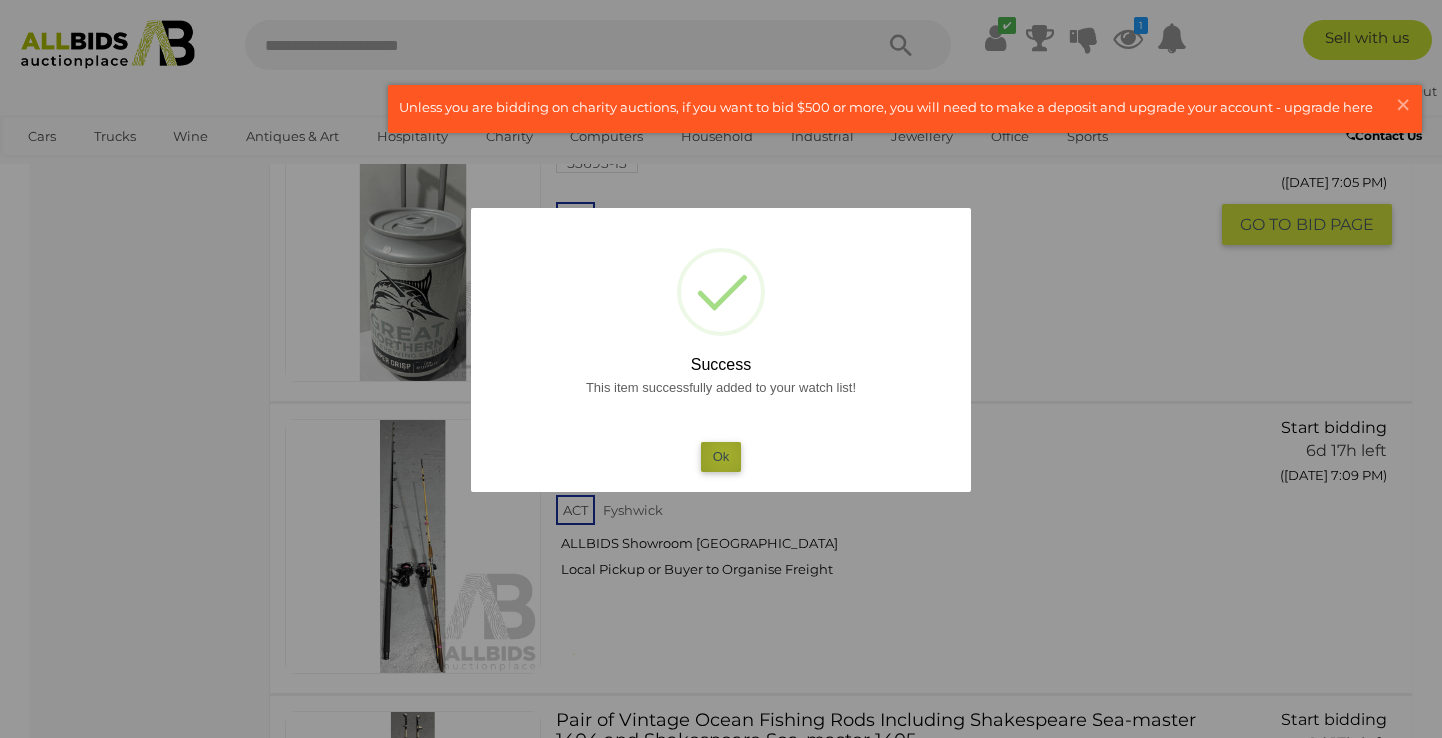 click on "Ok" at bounding box center [721, 456] 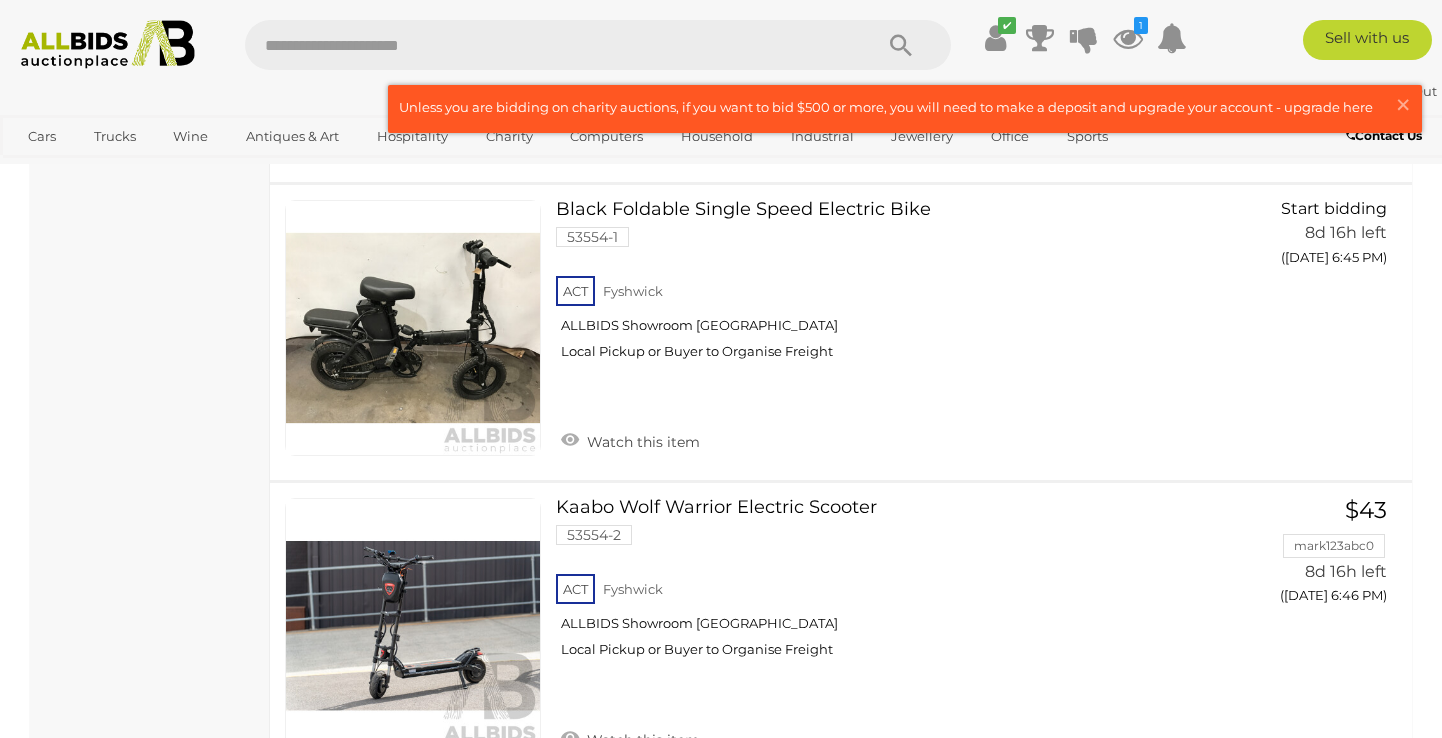 scroll, scrollTop: 9458, scrollLeft: 1, axis: both 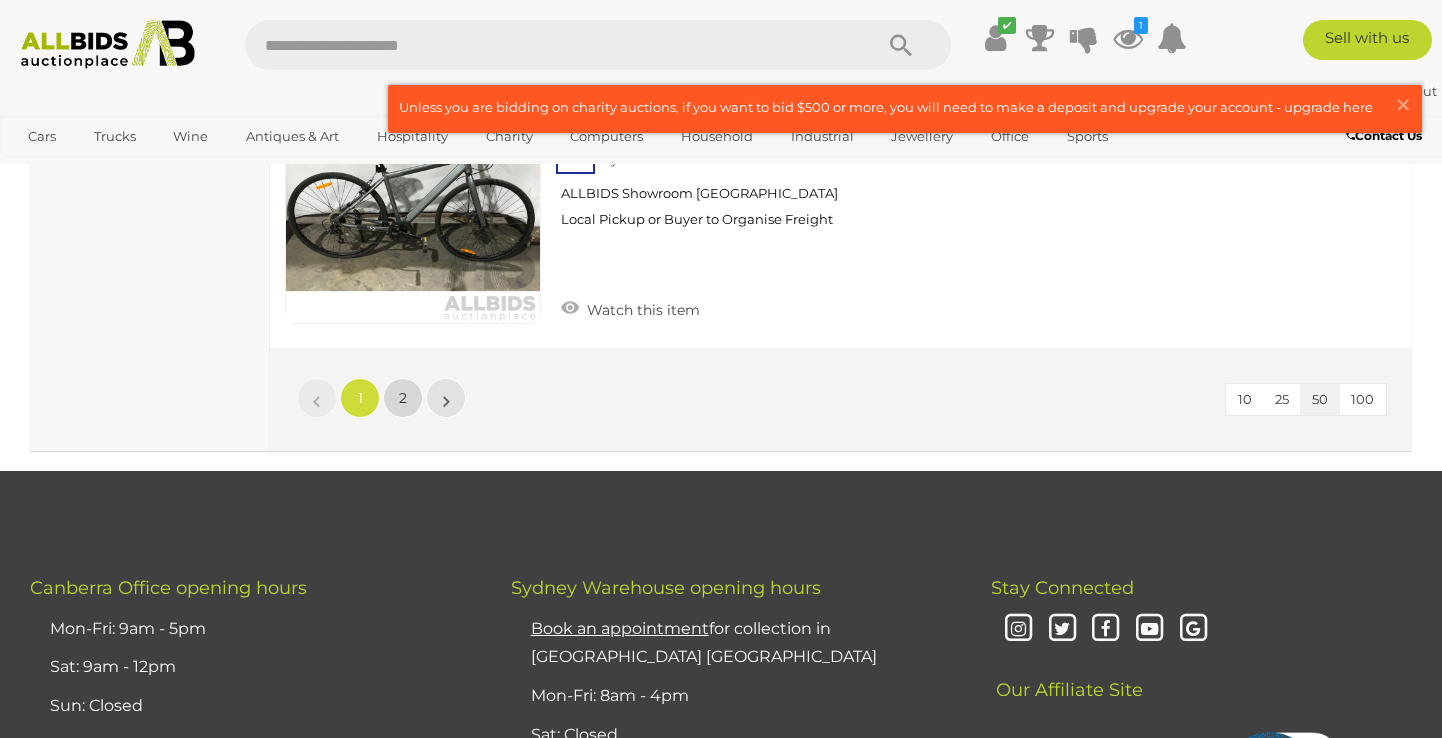 click on "2" at bounding box center [403, 398] 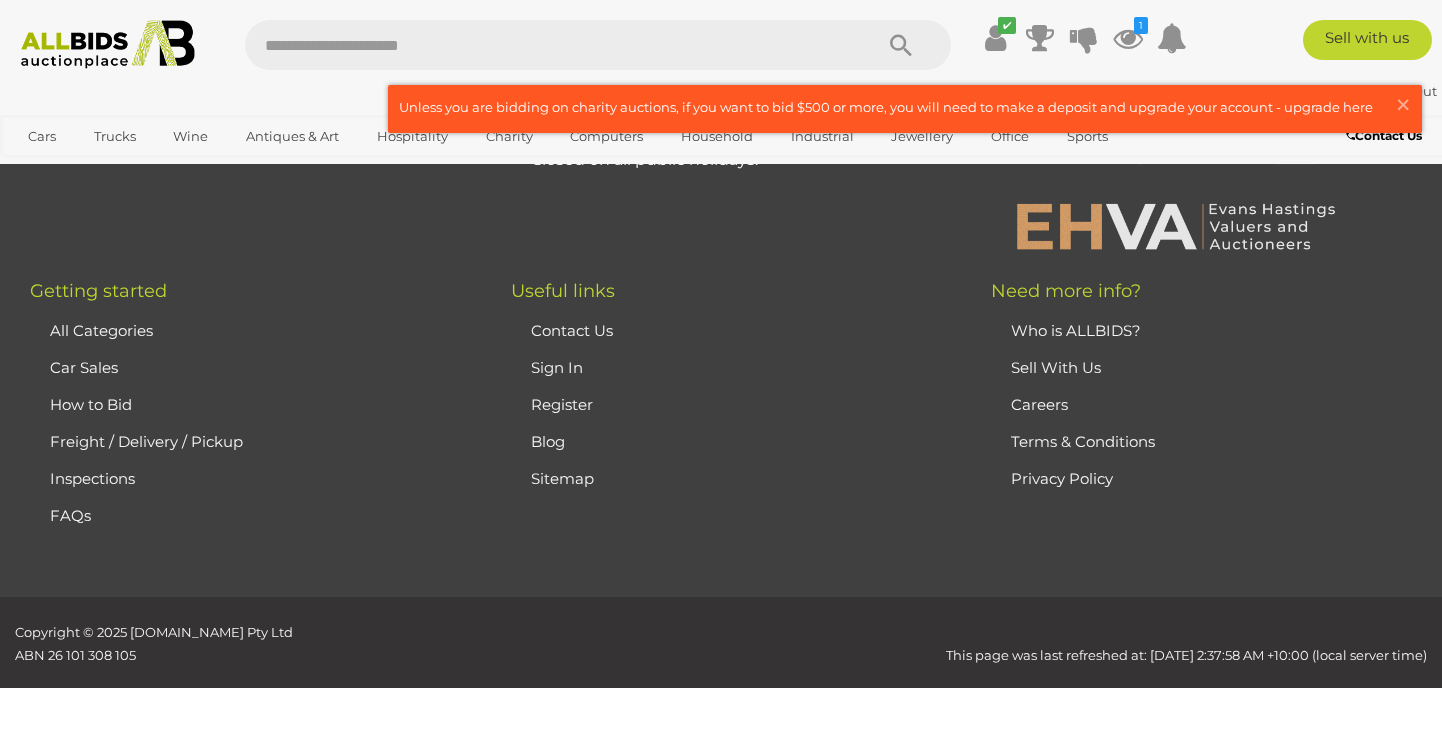scroll, scrollTop: 333, scrollLeft: 0, axis: vertical 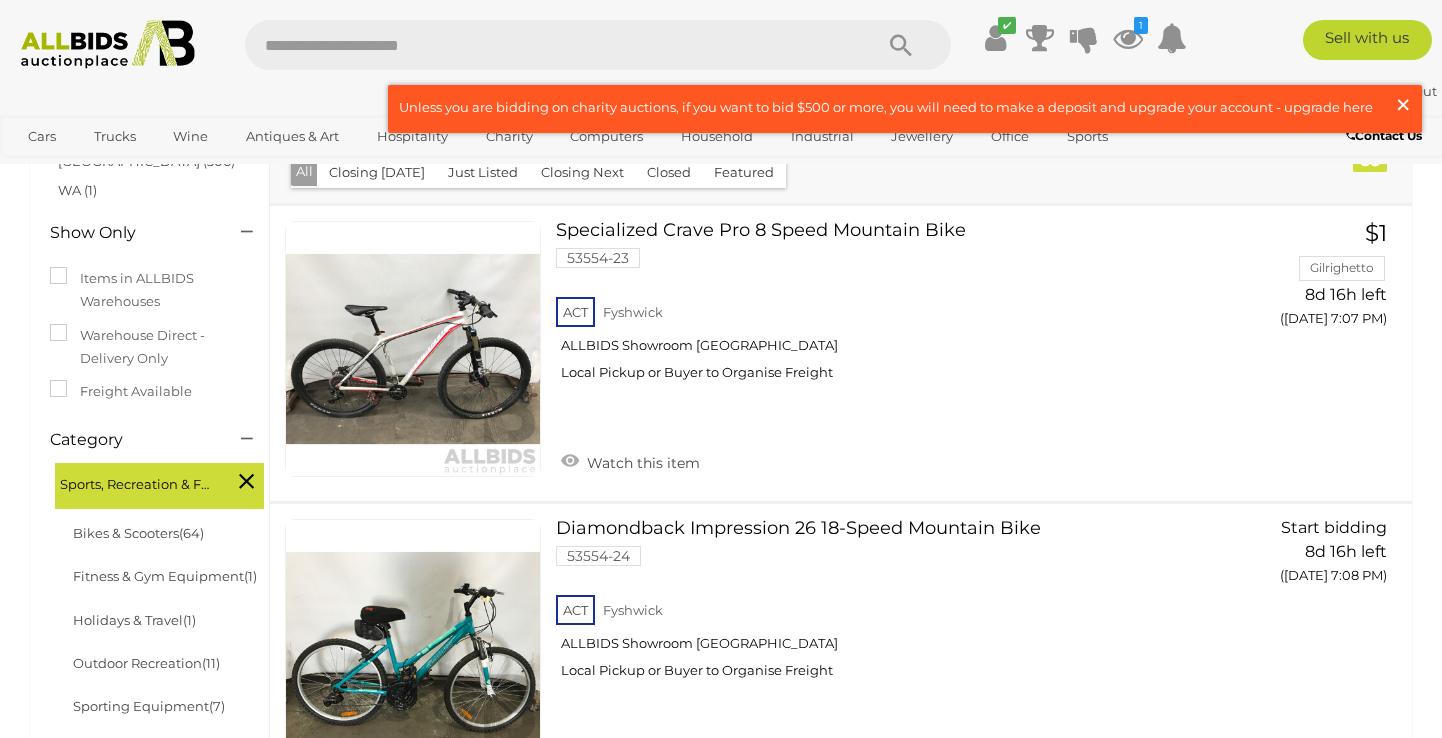 click on "×" at bounding box center (1403, 104) 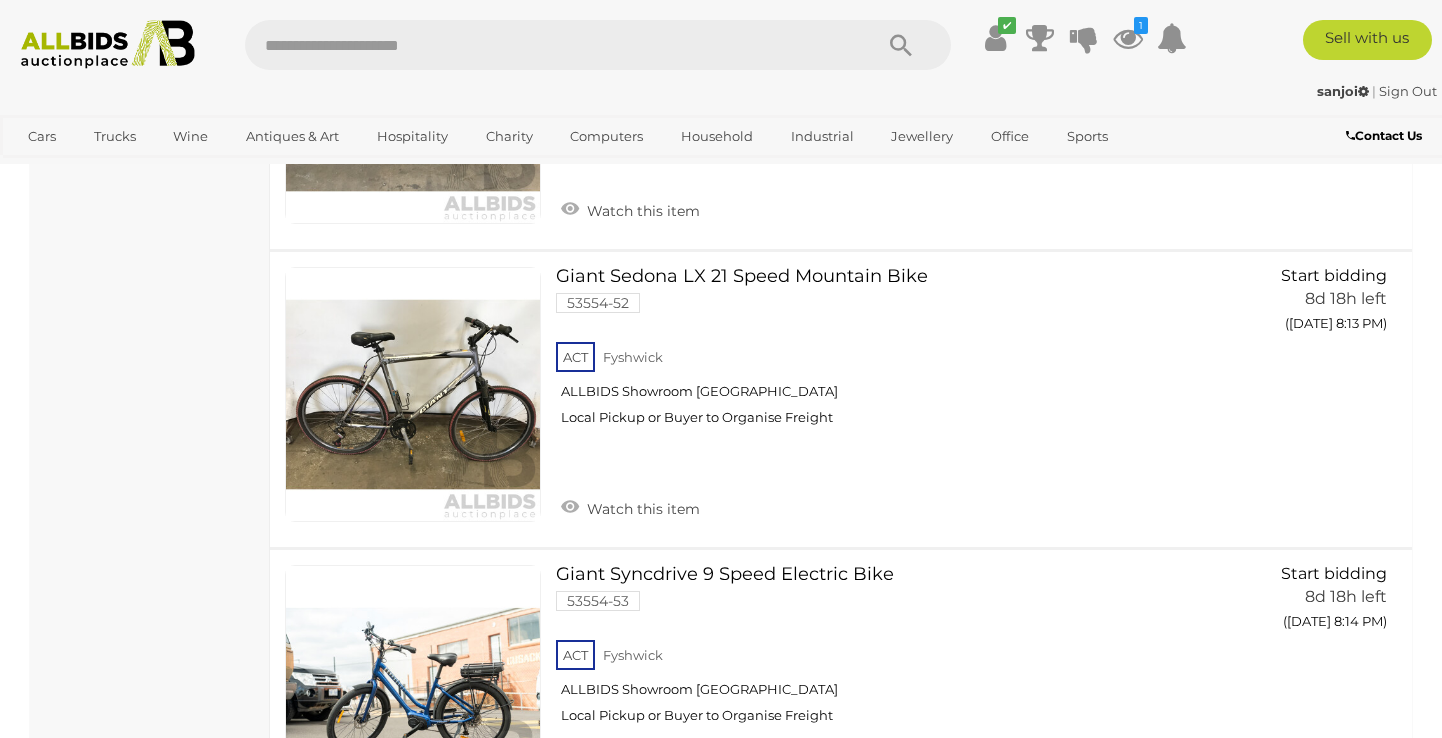 scroll, scrollTop: 8858, scrollLeft: 0, axis: vertical 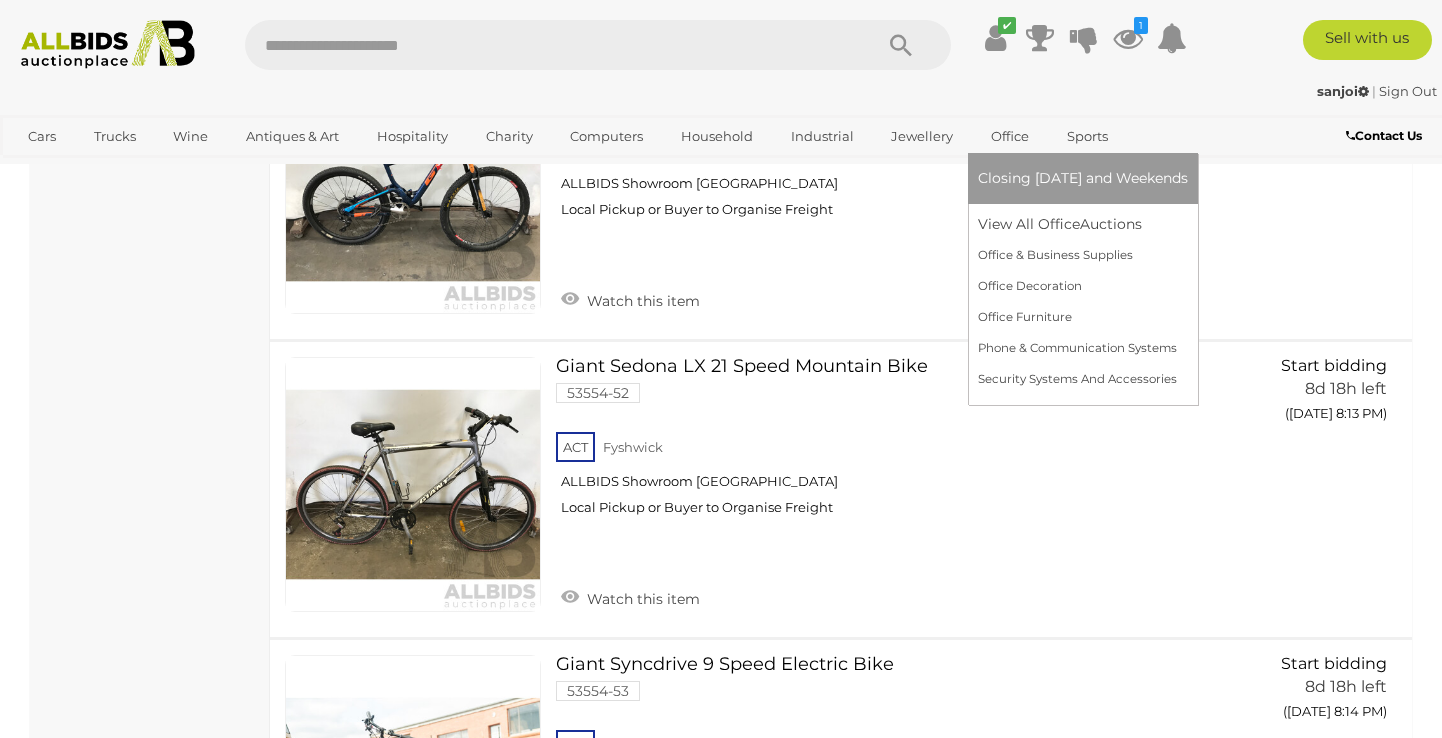 click on "Closing [DATE] and Weekends" at bounding box center [1083, 178] 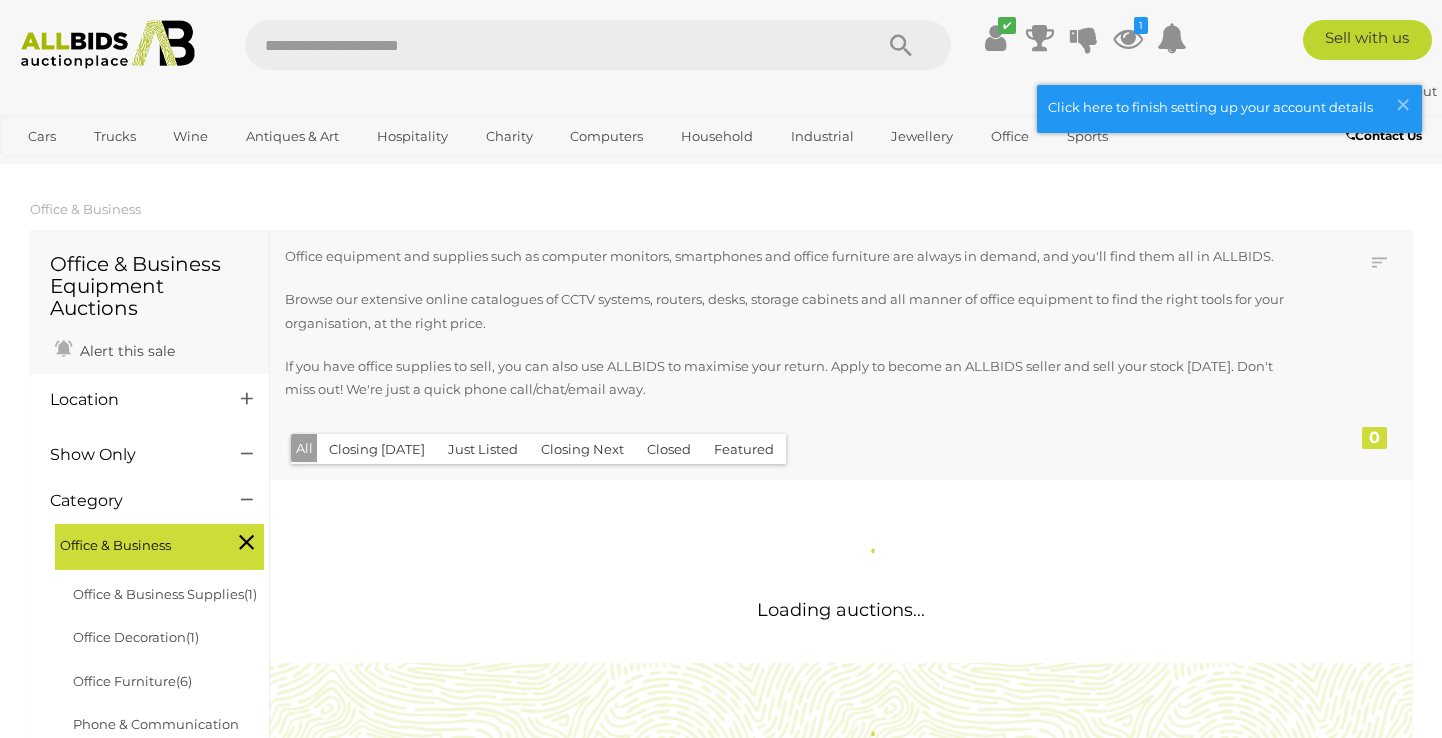 scroll, scrollTop: 0, scrollLeft: 0, axis: both 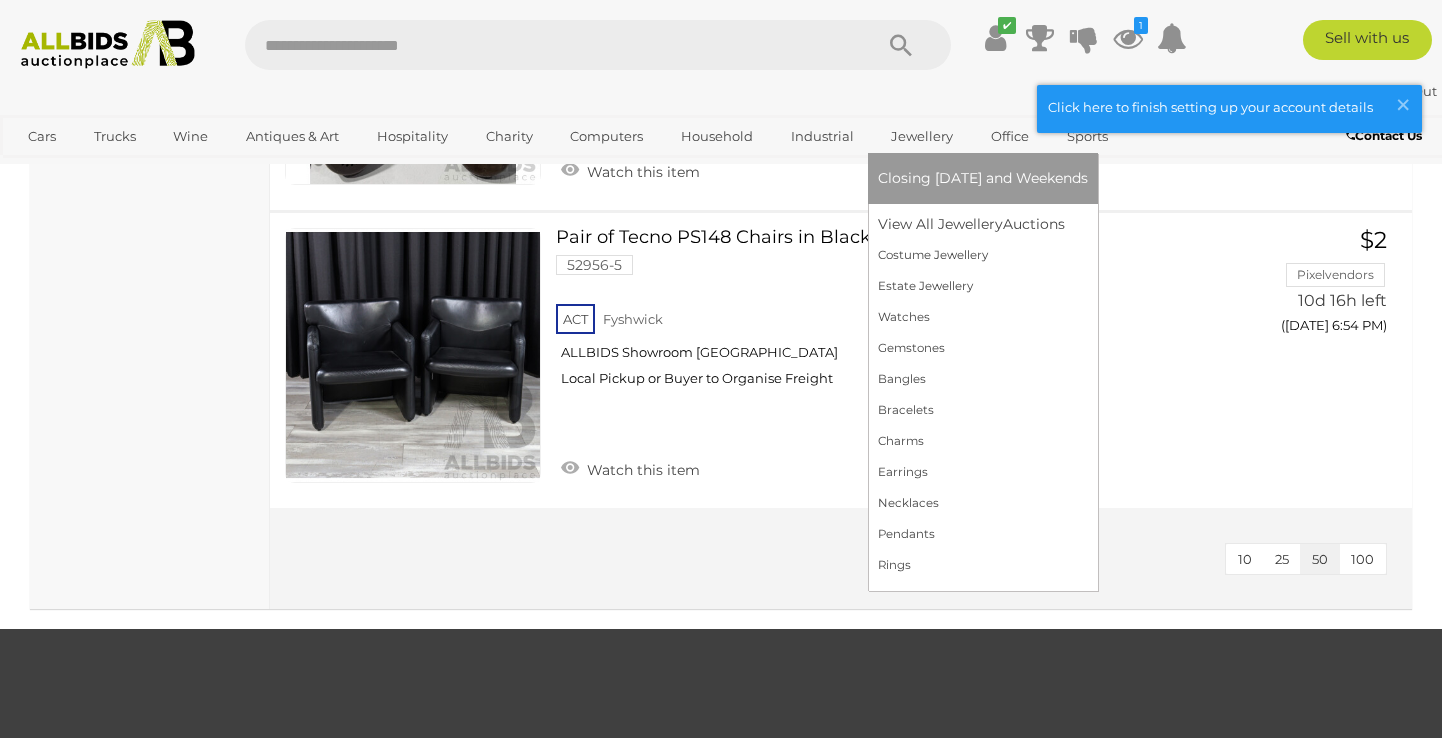 click on "Closing [DATE] and Weekends" at bounding box center [983, 178] 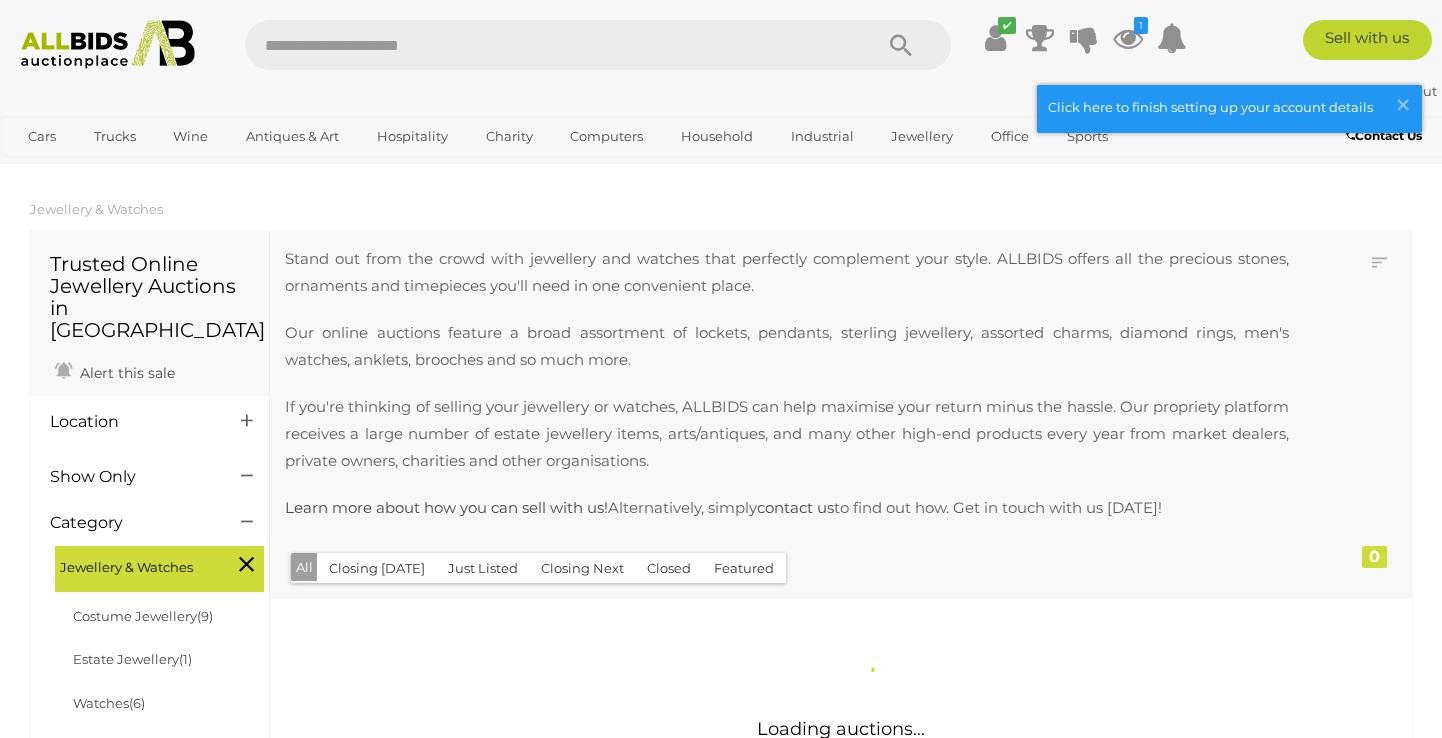 scroll, scrollTop: 0, scrollLeft: 0, axis: both 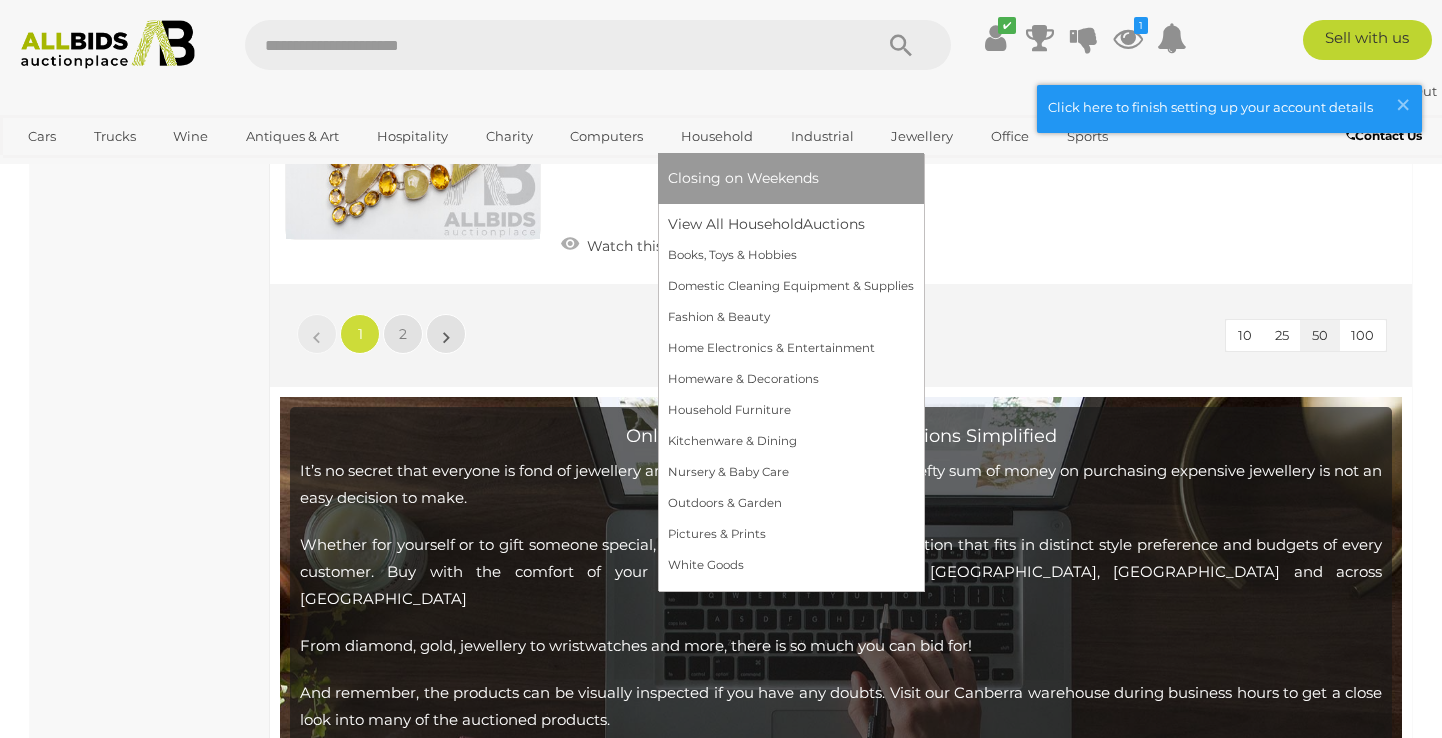 click on "Closing on Weekends" at bounding box center [743, 178] 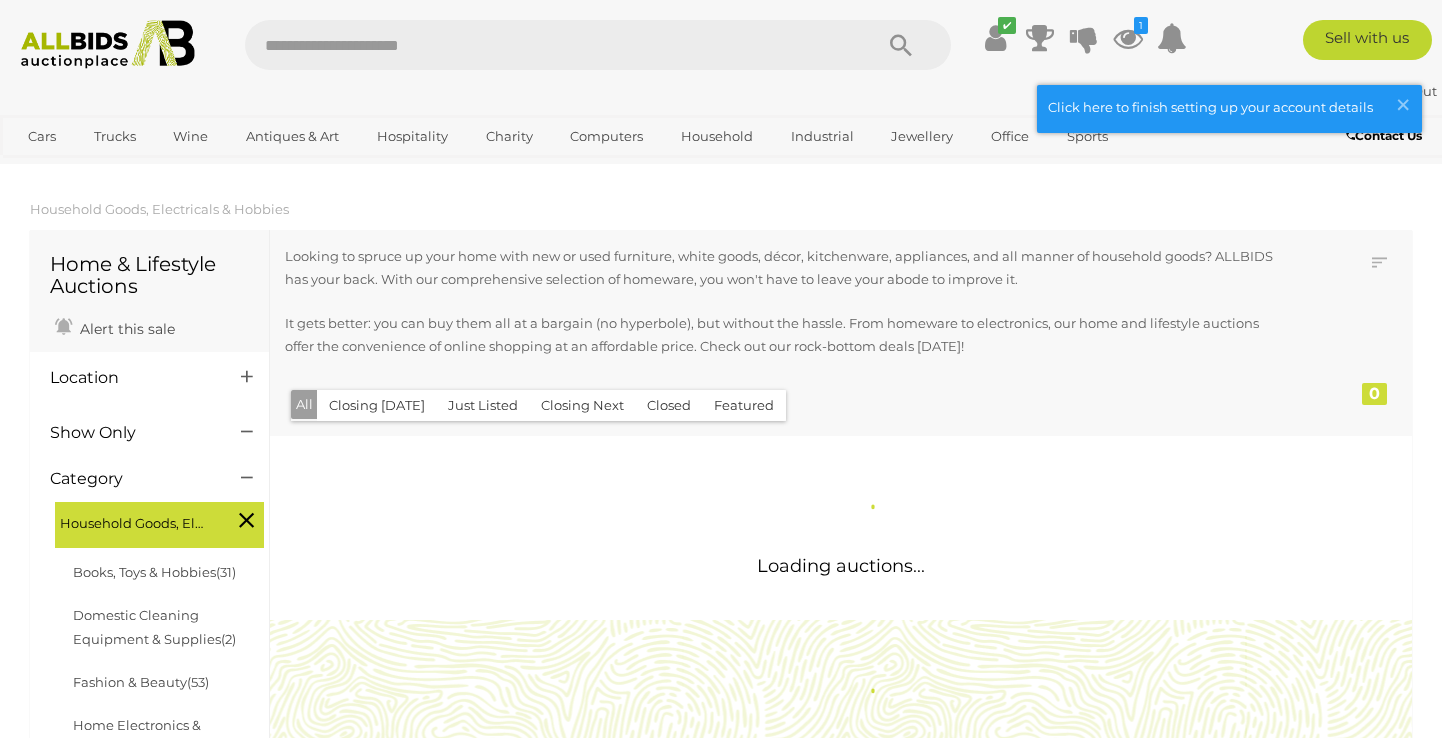 scroll, scrollTop: 0, scrollLeft: 0, axis: both 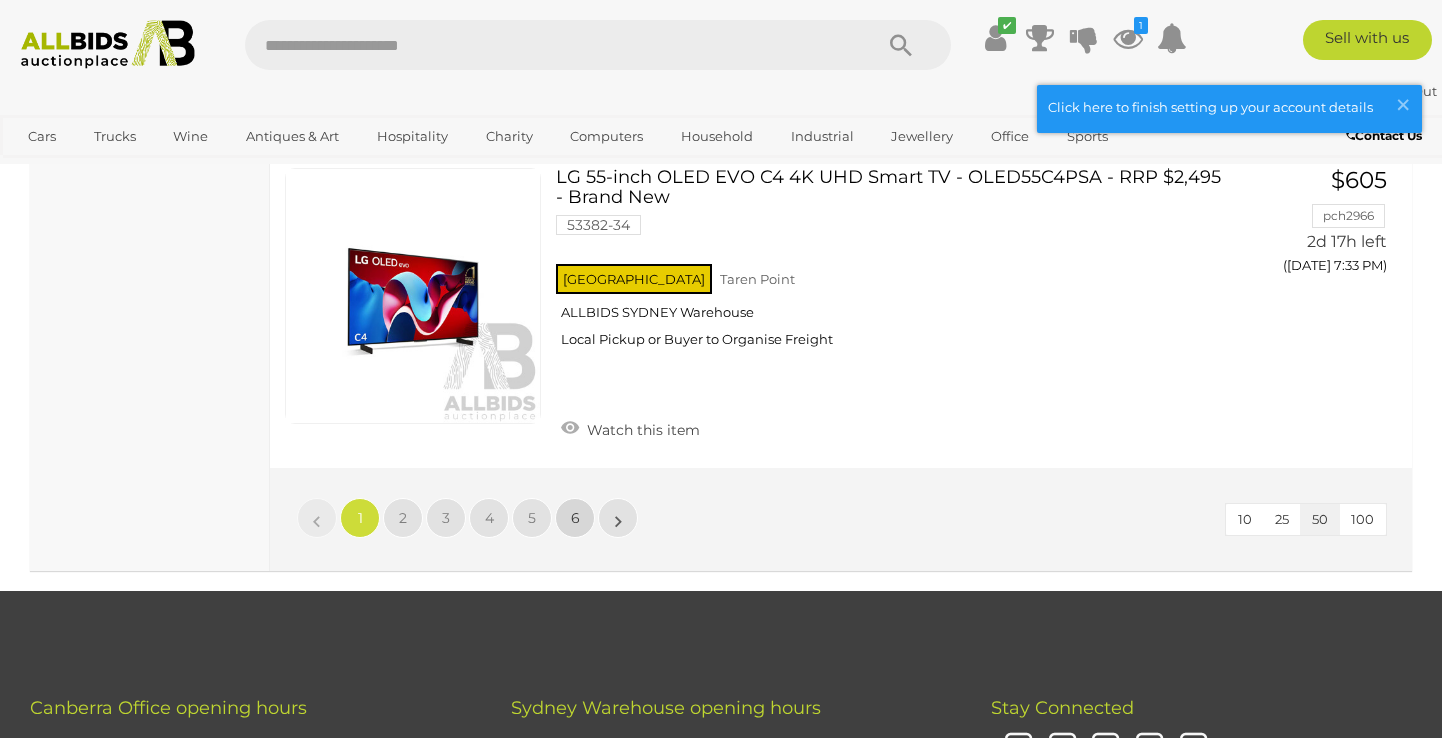 click on "6" at bounding box center [575, 518] 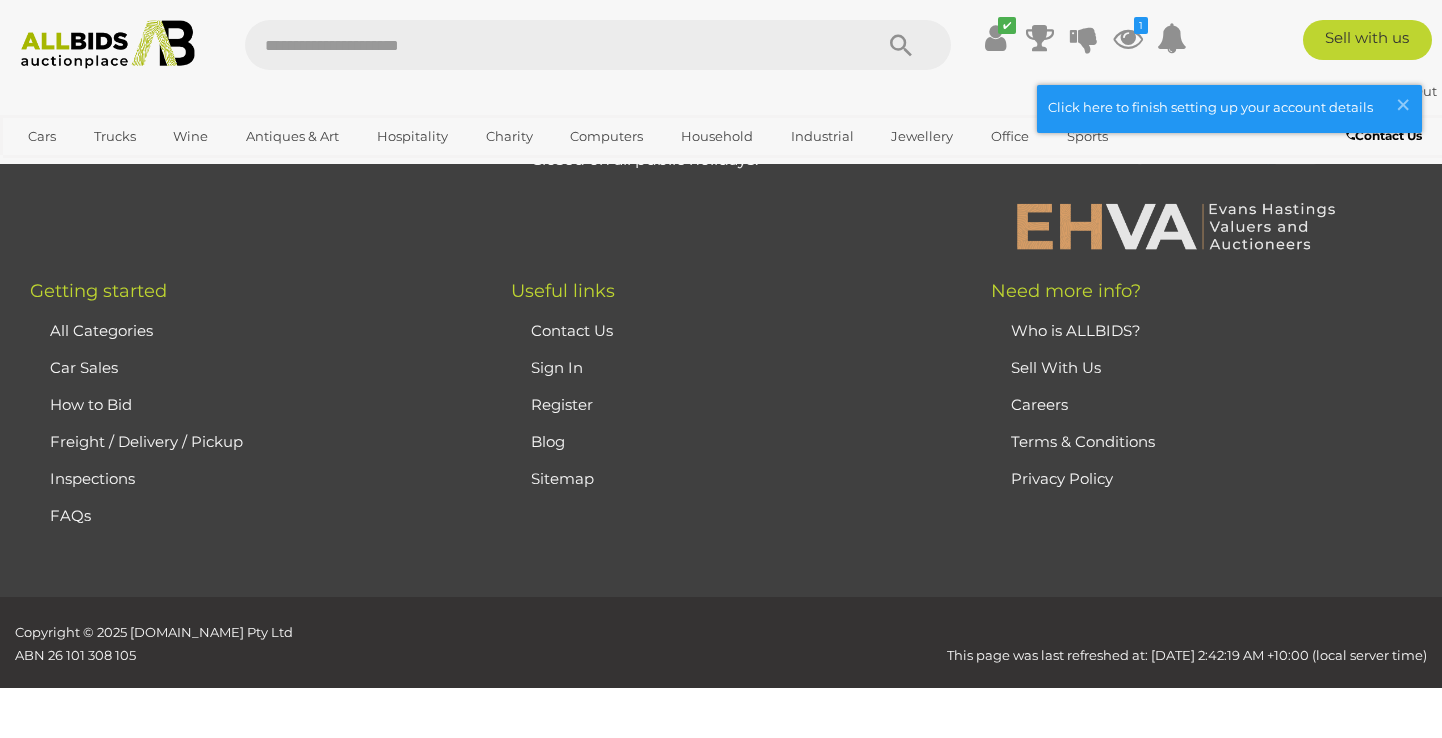 scroll, scrollTop: 267, scrollLeft: 0, axis: vertical 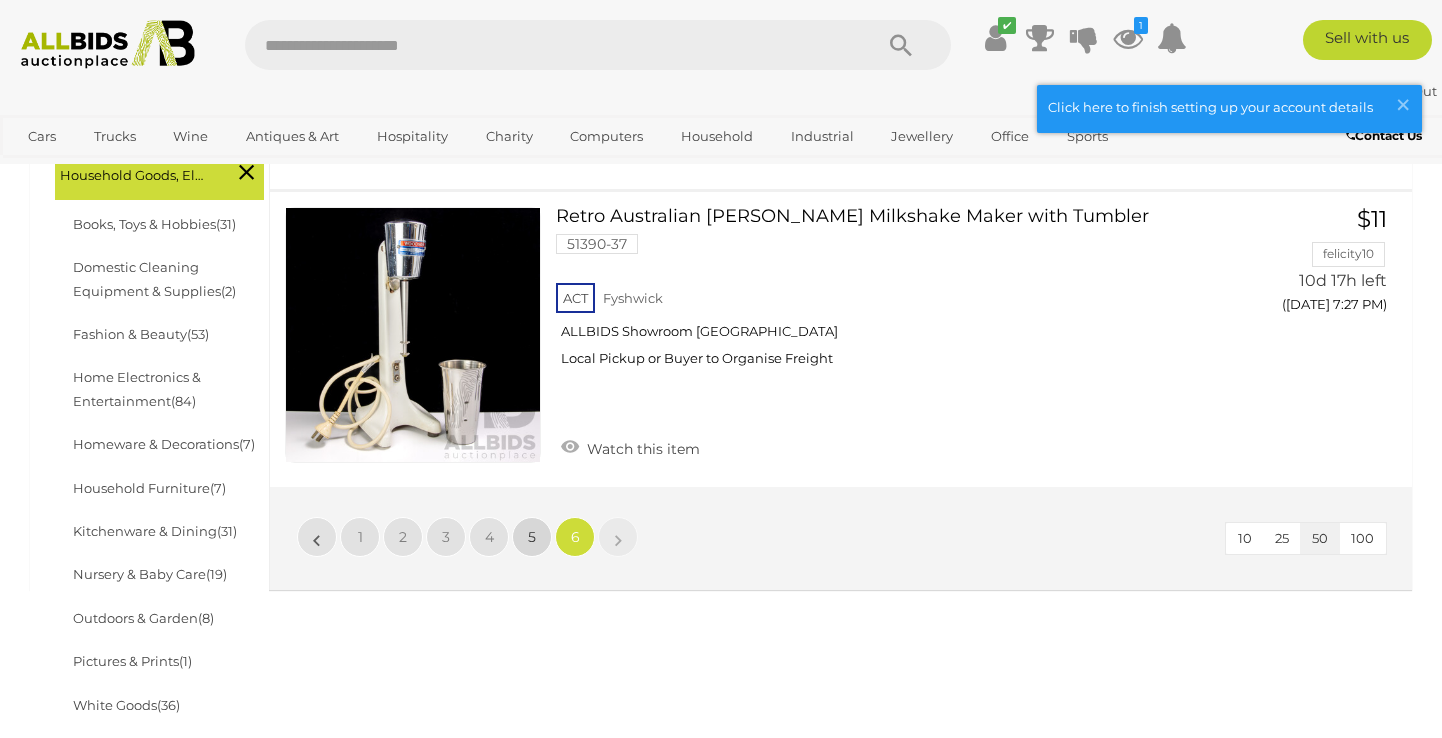 click on "5" at bounding box center (532, 537) 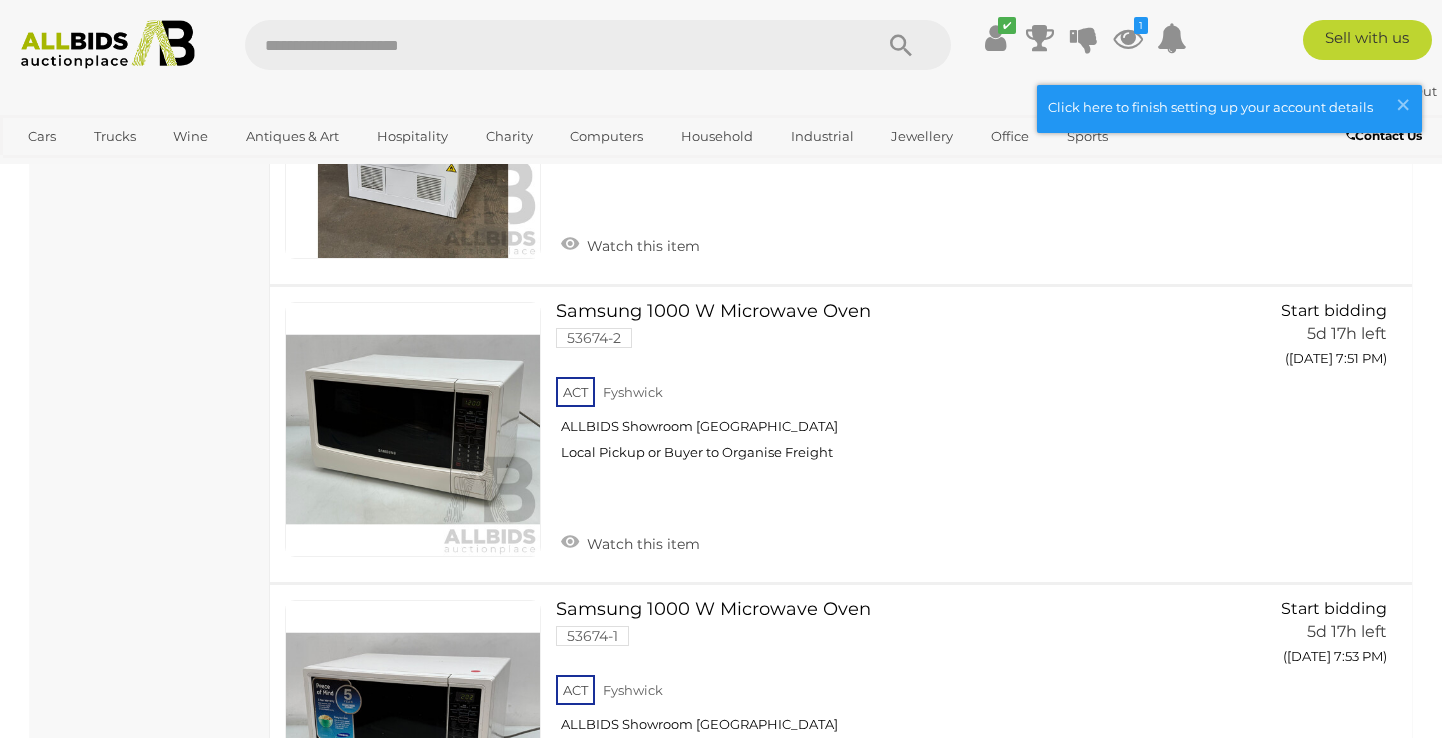 scroll, scrollTop: 3518, scrollLeft: 0, axis: vertical 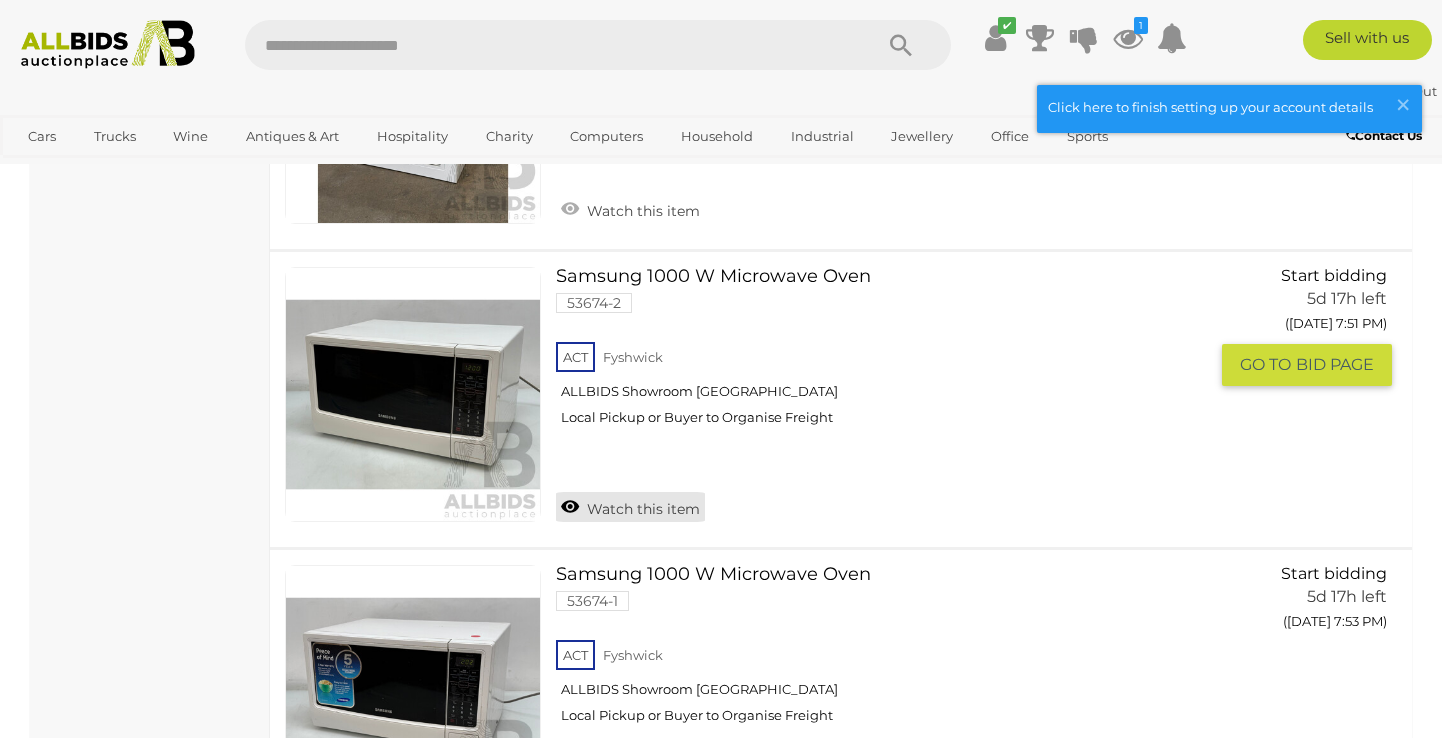click on "Watch this item" at bounding box center (630, 507) 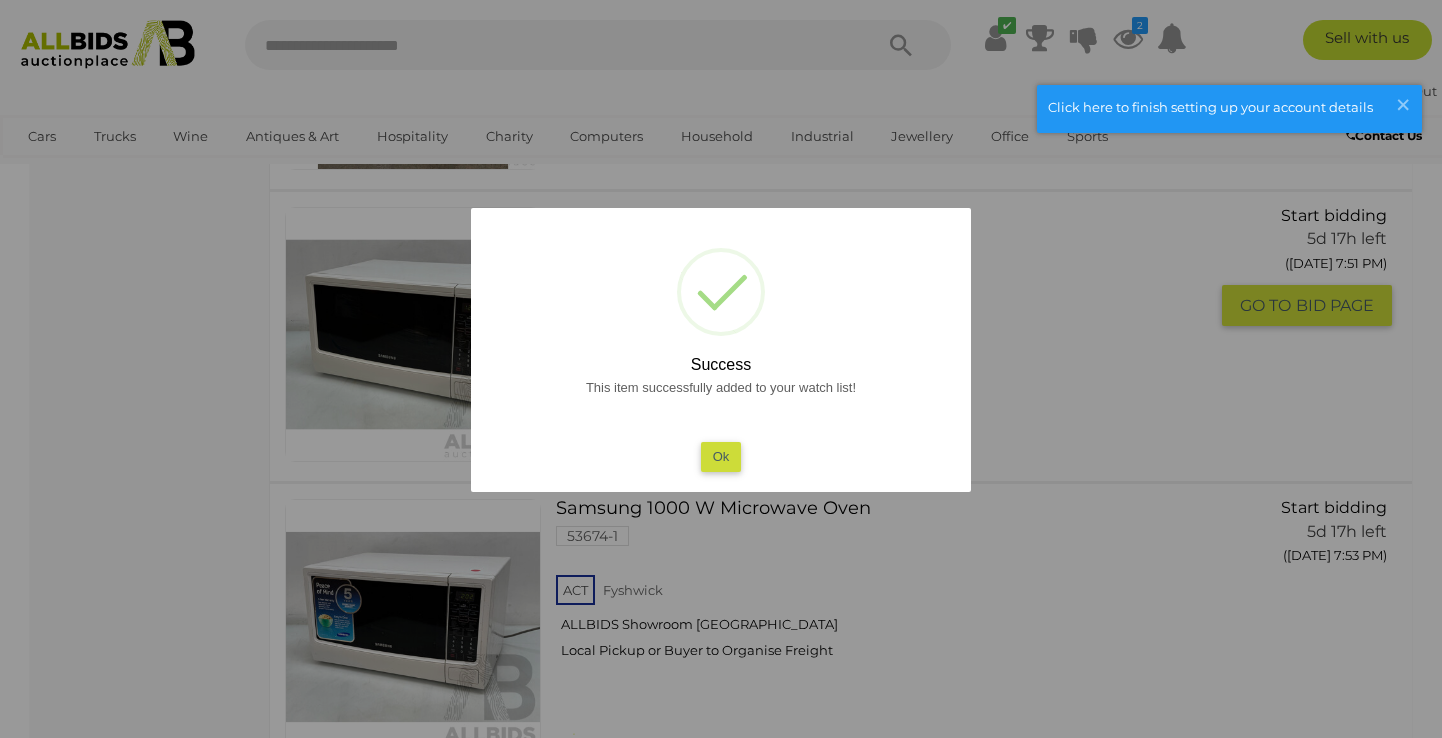 click on "Ok" at bounding box center (721, 456) 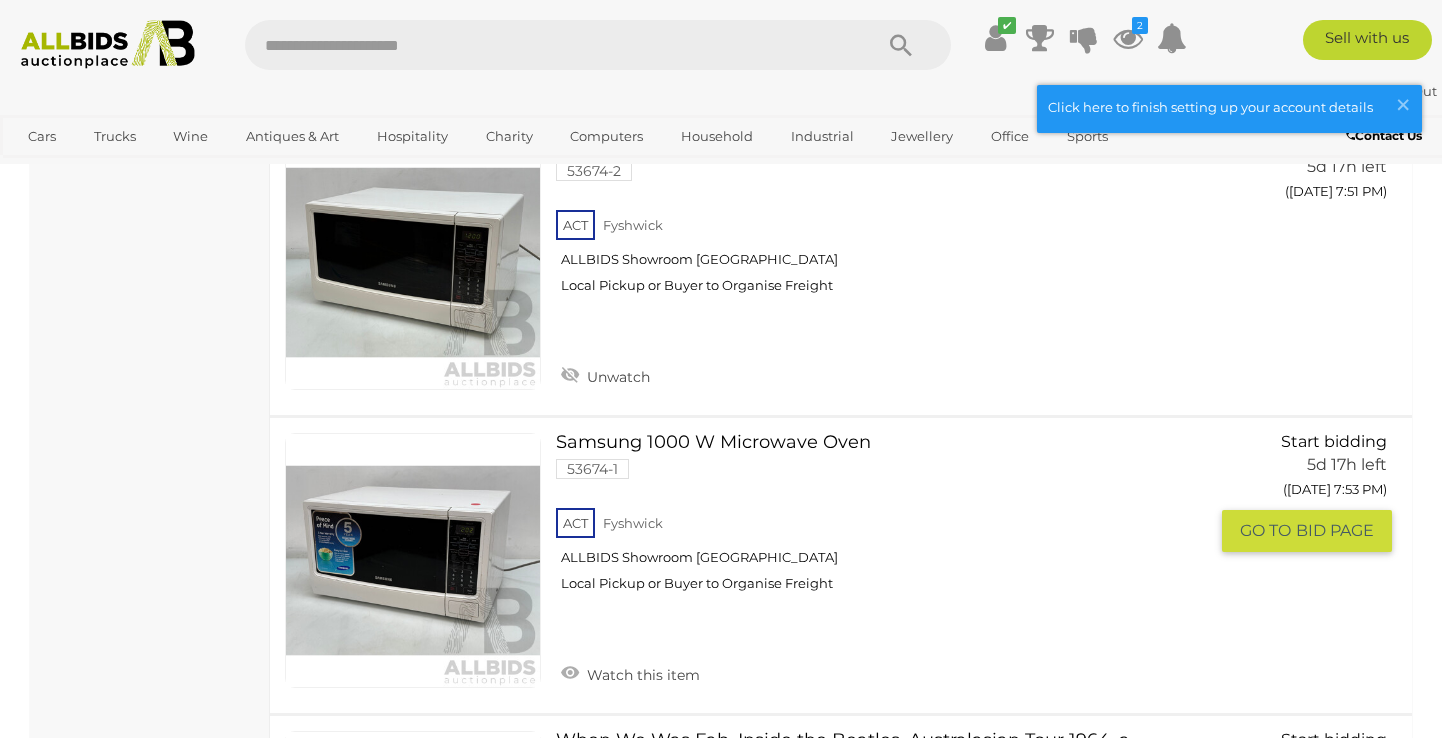 scroll, scrollTop: 3653, scrollLeft: 0, axis: vertical 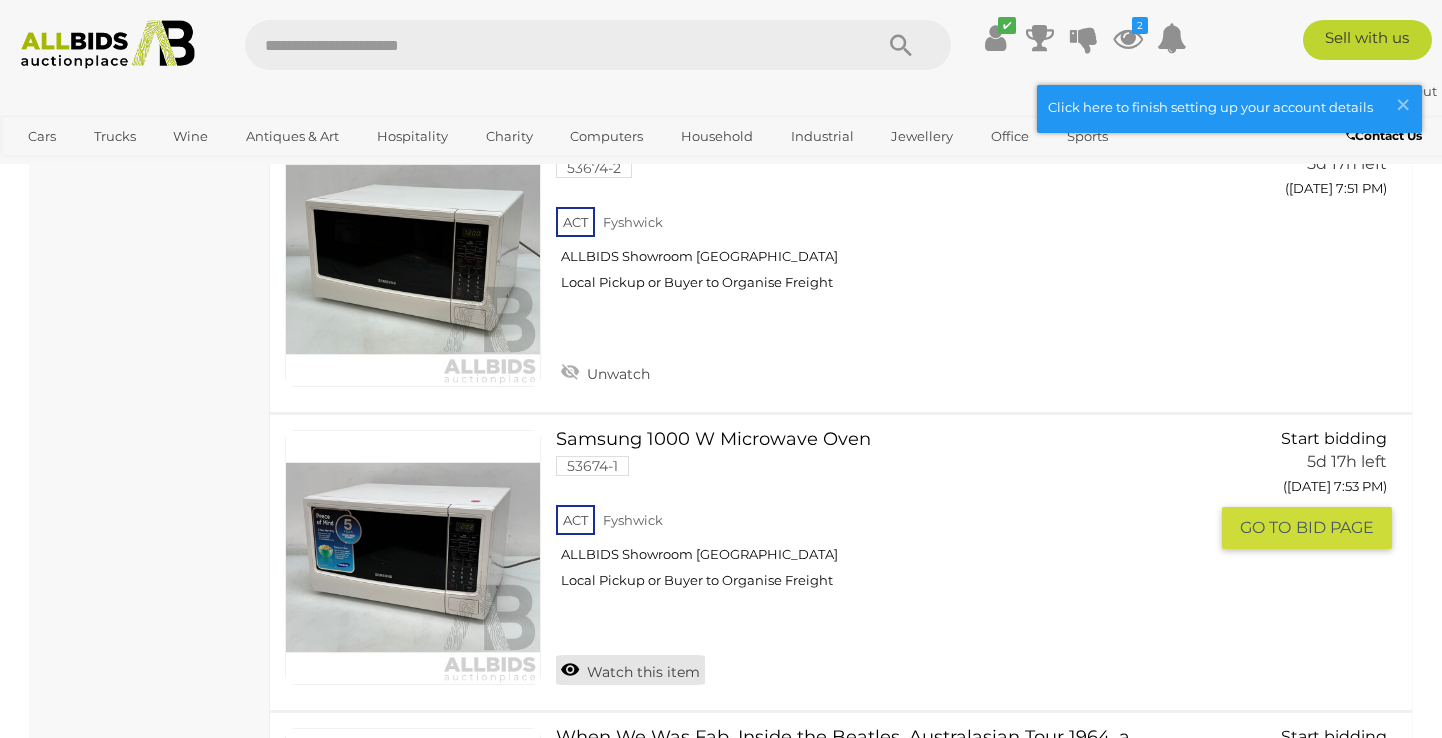 click on "Watch this item" at bounding box center [630, 670] 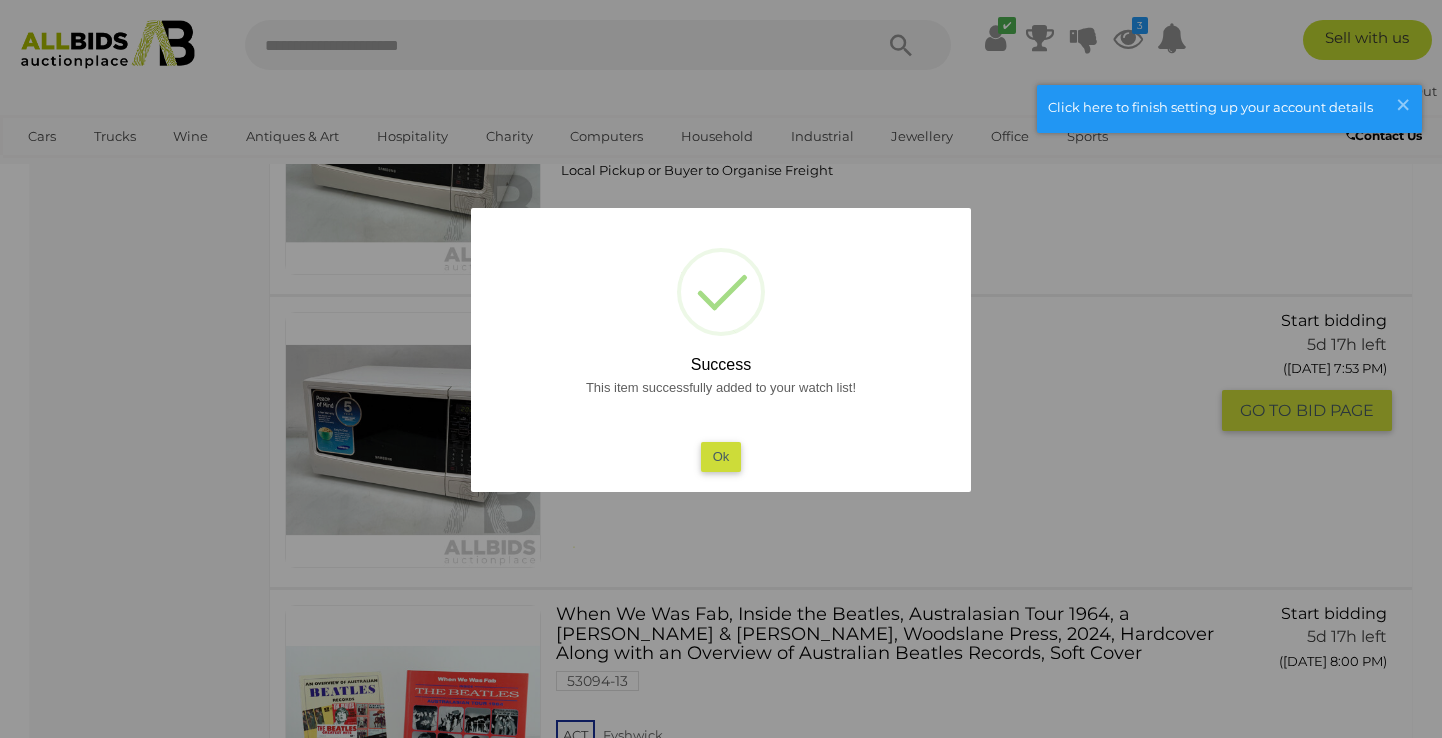 scroll, scrollTop: 3727, scrollLeft: 0, axis: vertical 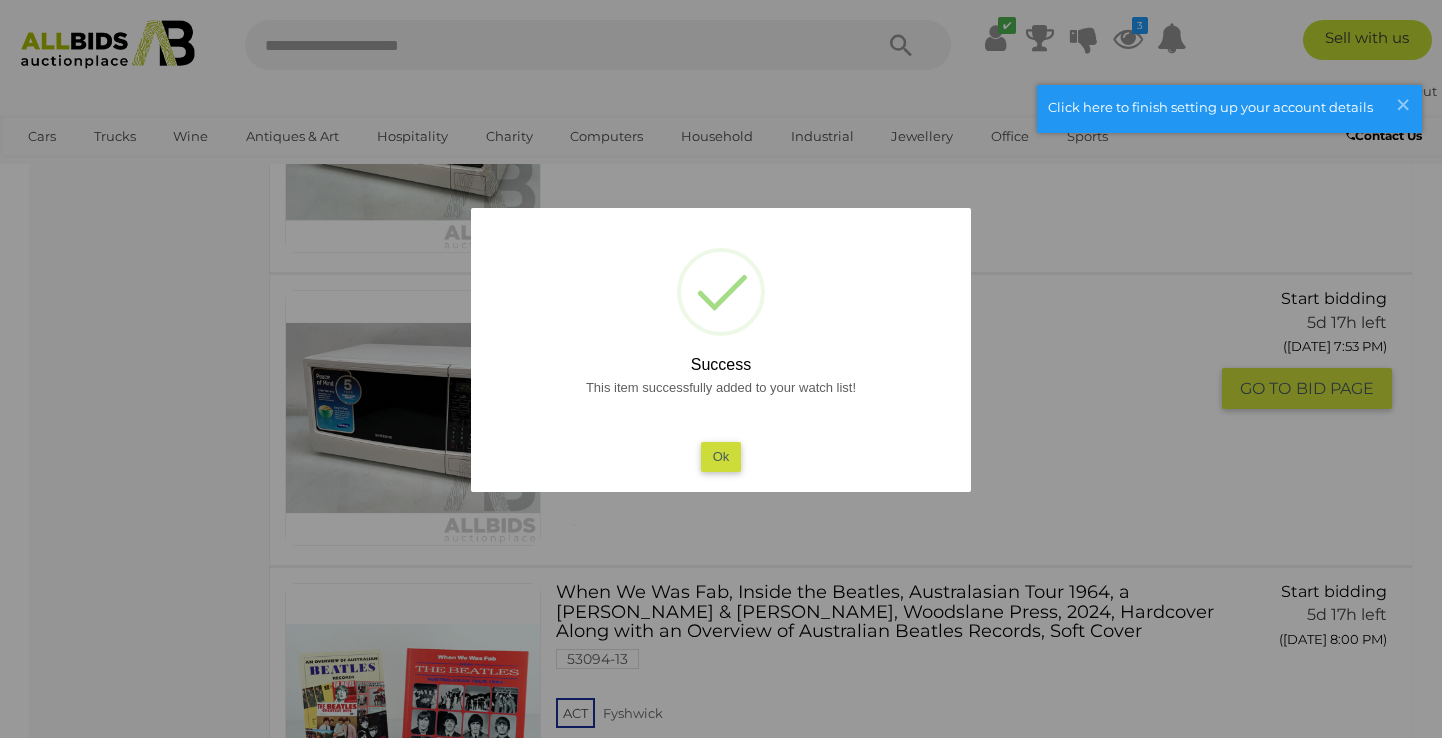click on "Ok" at bounding box center [721, 456] 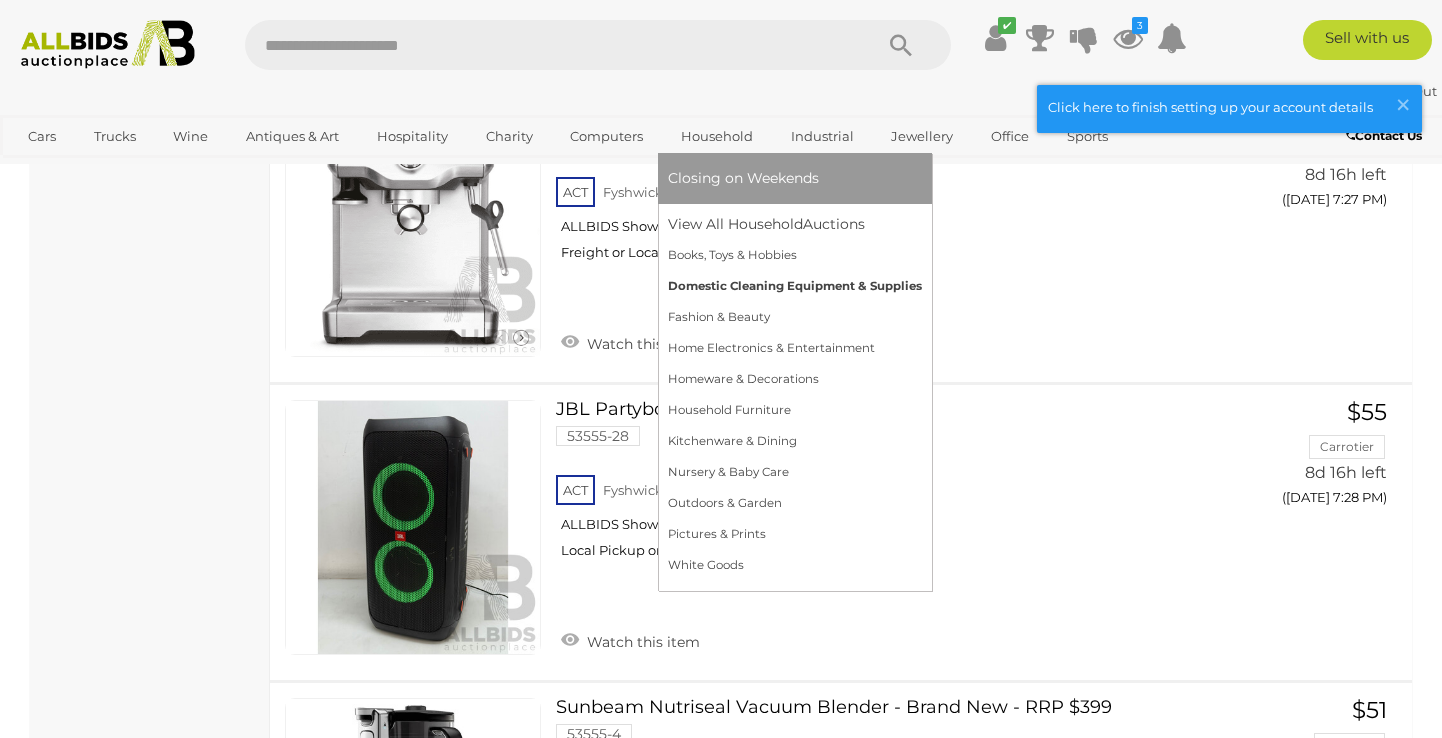 scroll, scrollTop: 8614, scrollLeft: 0, axis: vertical 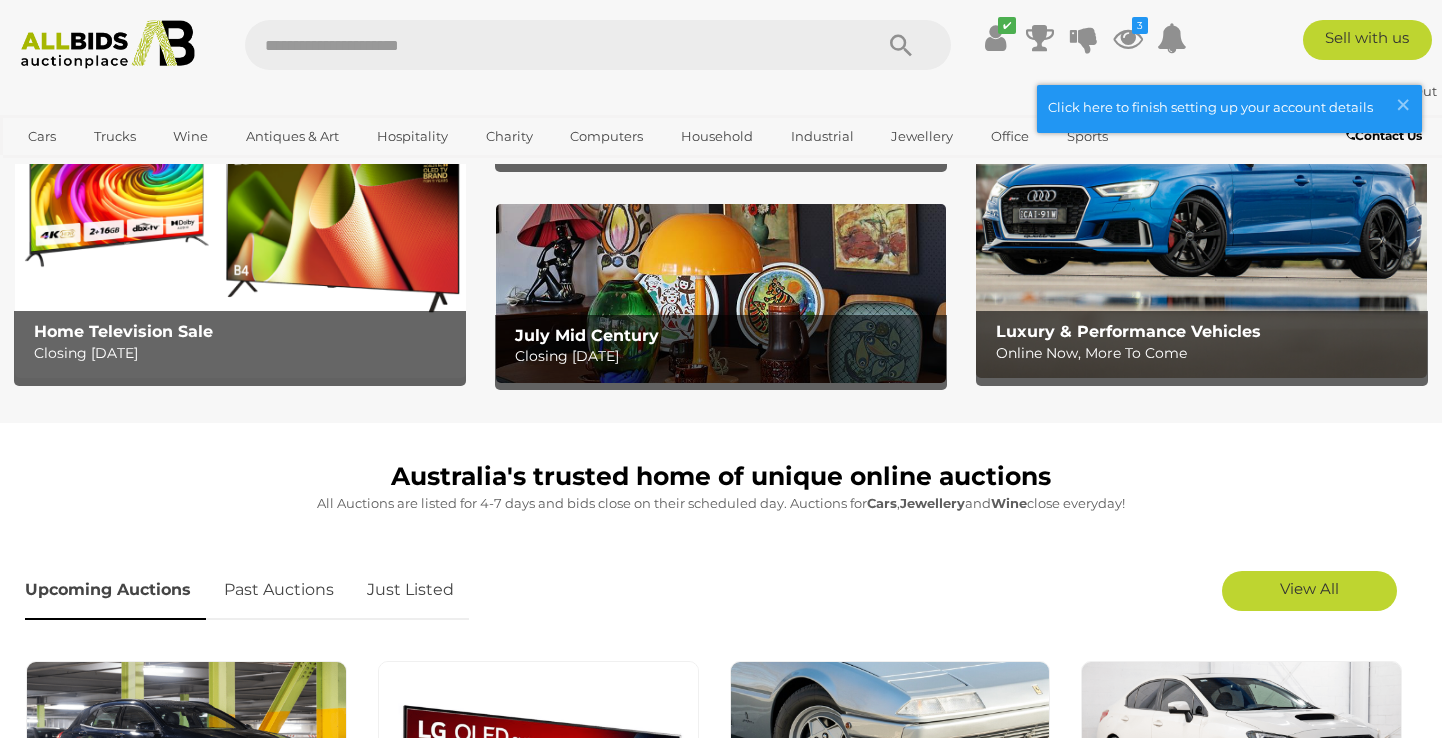 click on "Luxury & Performance Vehicles" at bounding box center (1128, 331) 